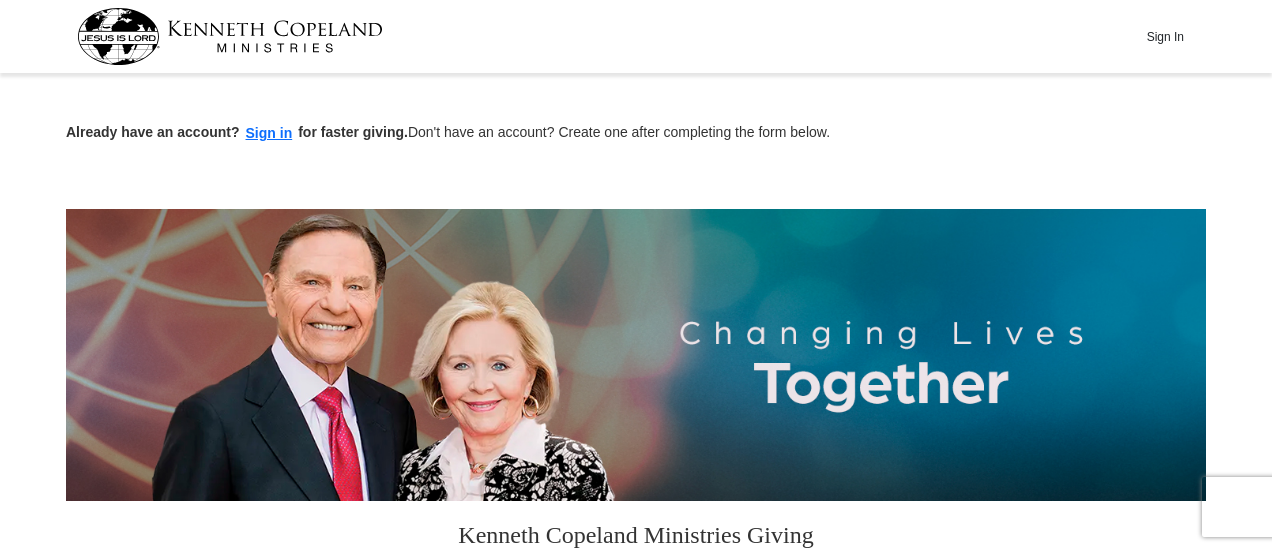 scroll, scrollTop: 400, scrollLeft: 0, axis: vertical 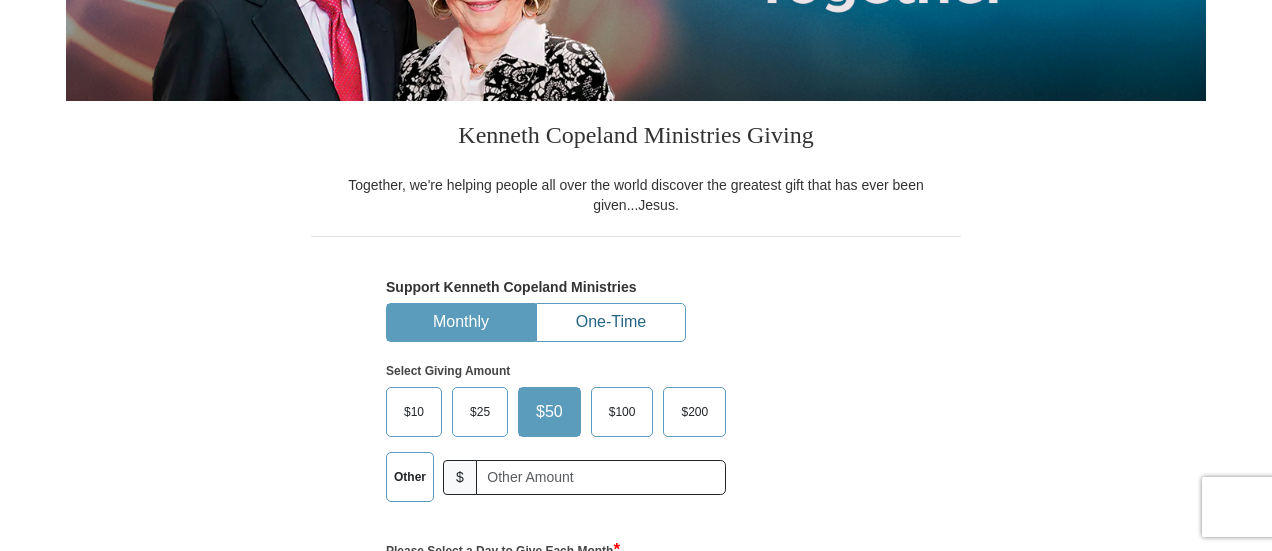 click on "One-Time" at bounding box center [611, 322] 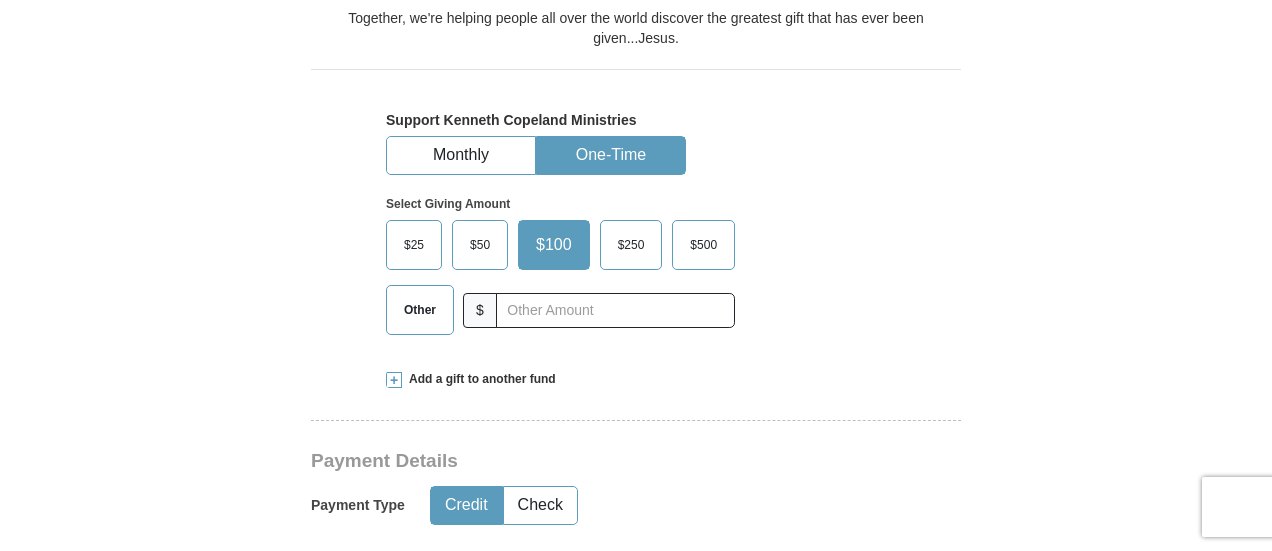 scroll, scrollTop: 716, scrollLeft: 0, axis: vertical 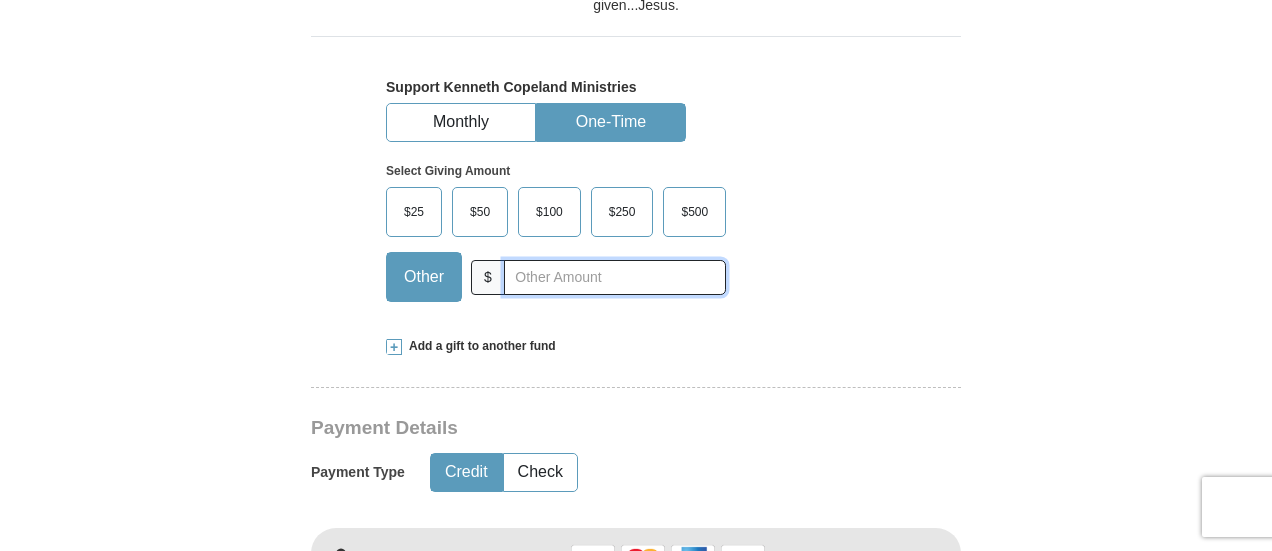 click at bounding box center (615, 277) 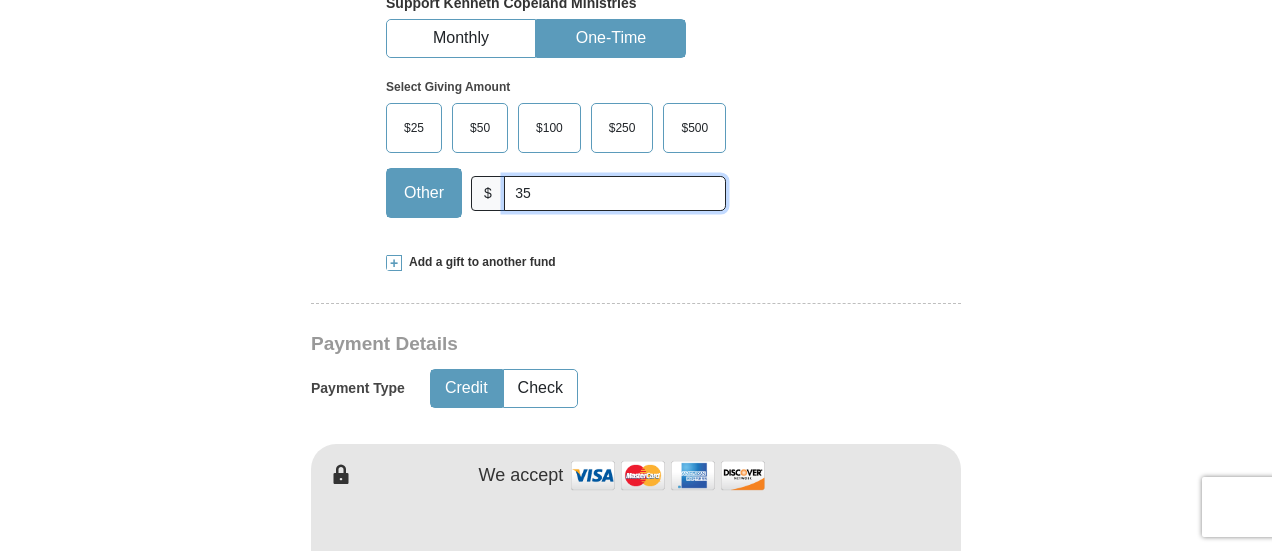 scroll, scrollTop: 916, scrollLeft: 0, axis: vertical 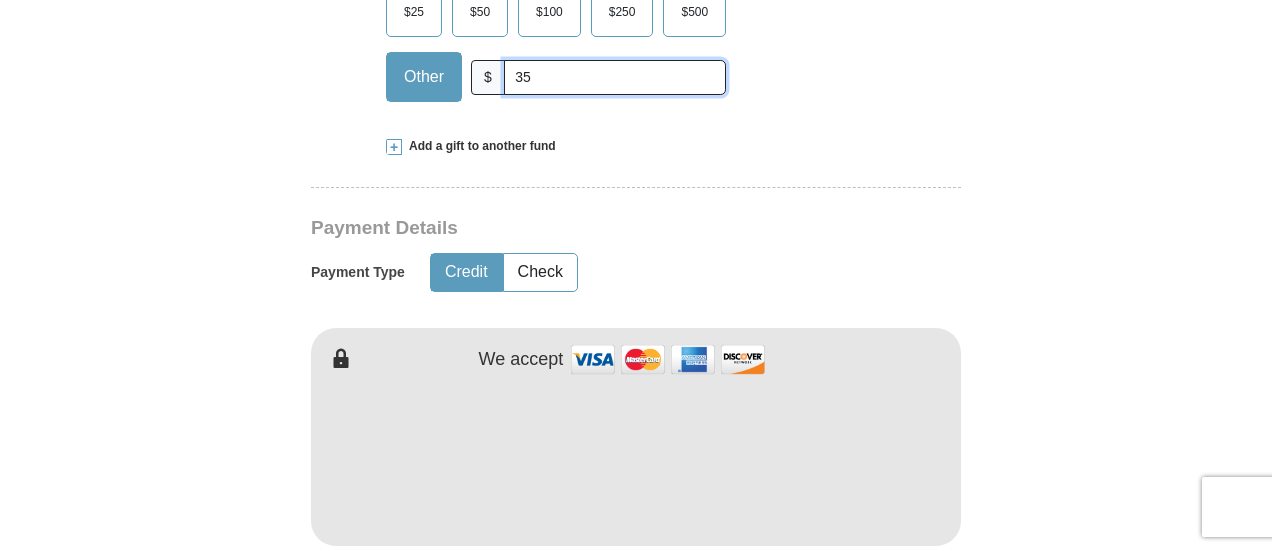 type on "[AGE]" 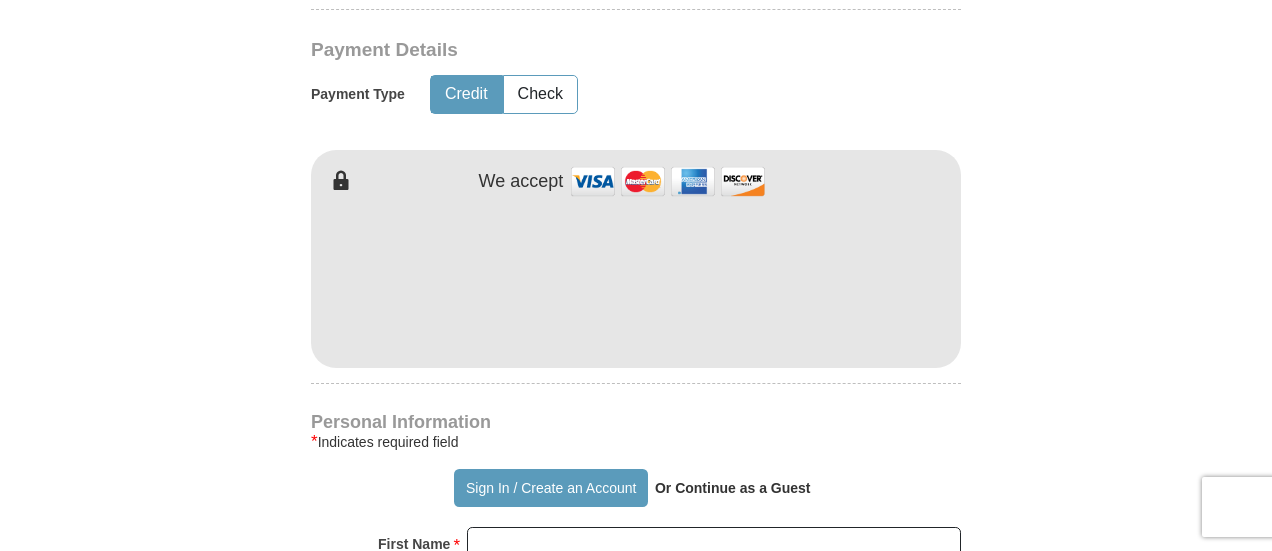 scroll, scrollTop: 1016, scrollLeft: 0, axis: vertical 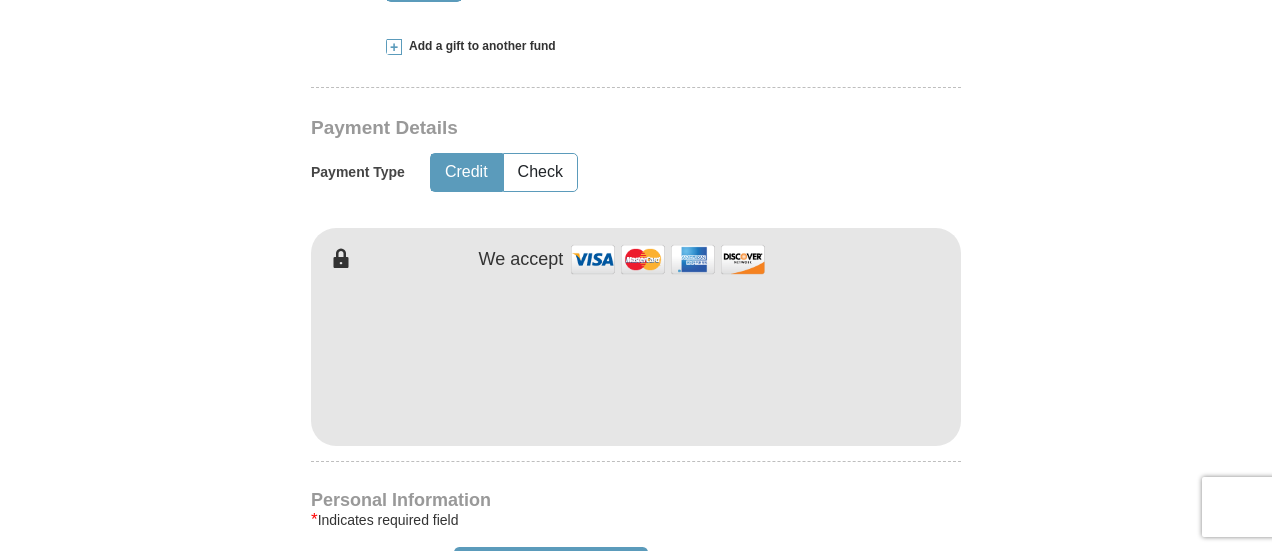 click on "Kenneth Copeland Ministries Giving
Together, we're helping people all over the world discover the greatest gift that has ever been given...Jesus.
Support Kenneth Copeland Ministries
Monthly
One-Time
Select Giving Amount
Amount must be a valid number
The total gift cannot be less than $1.00
$25 $" at bounding box center (636, 614) 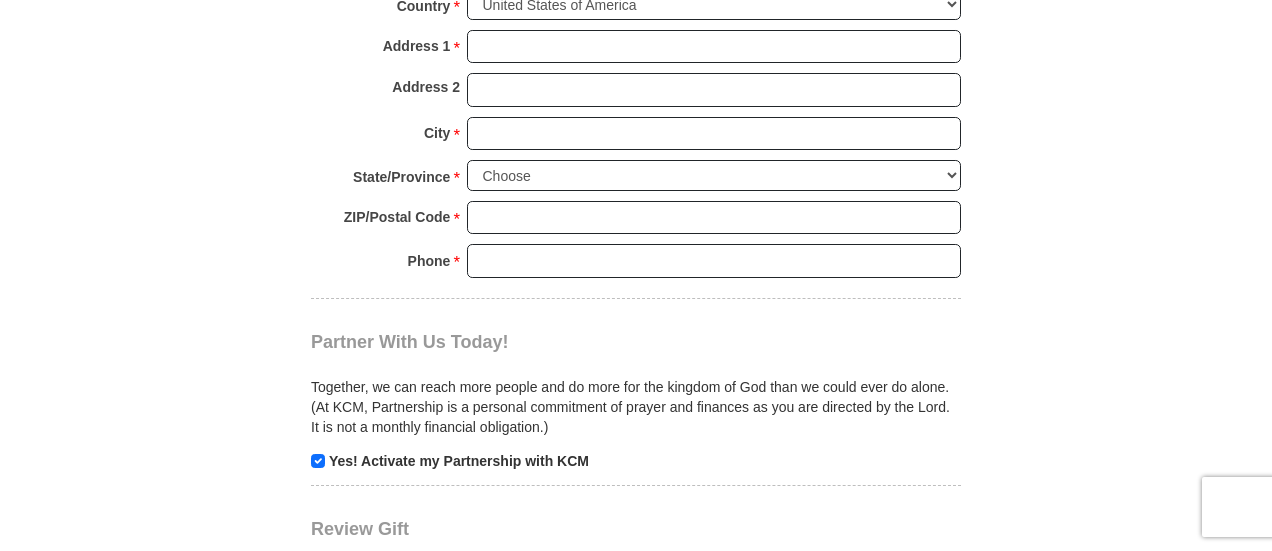 scroll, scrollTop: 1816, scrollLeft: 0, axis: vertical 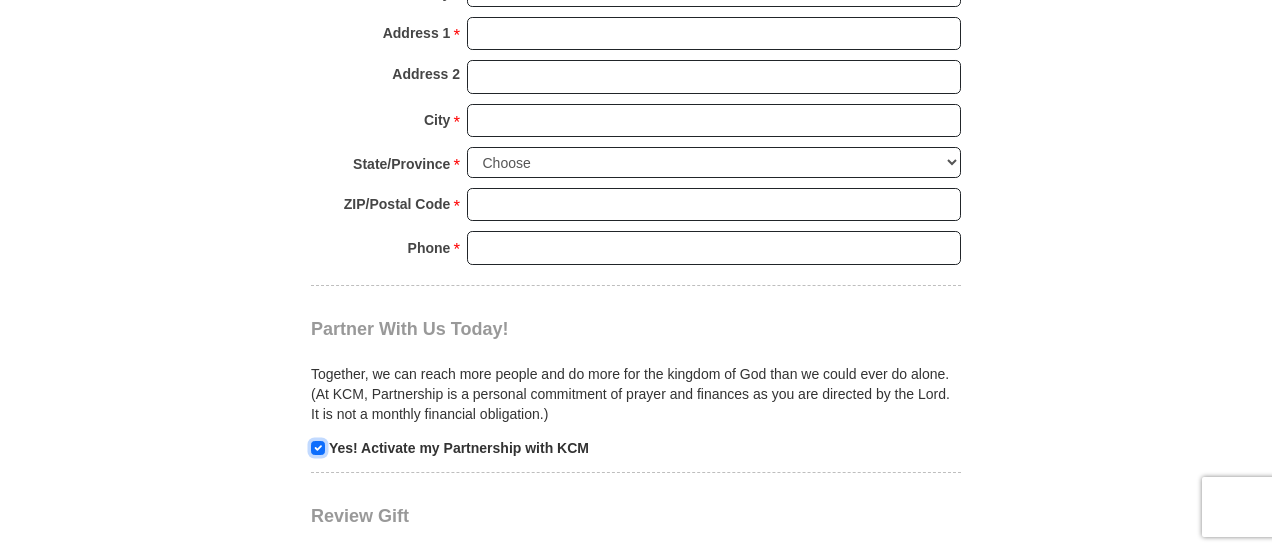 click at bounding box center [318, 448] 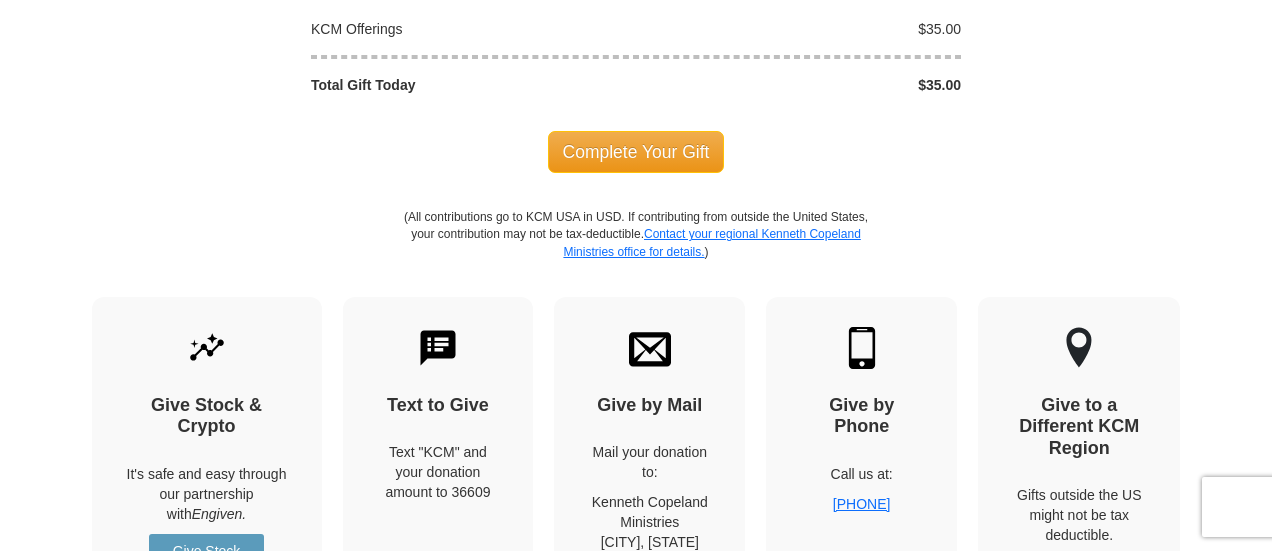 scroll, scrollTop: 2216, scrollLeft: 0, axis: vertical 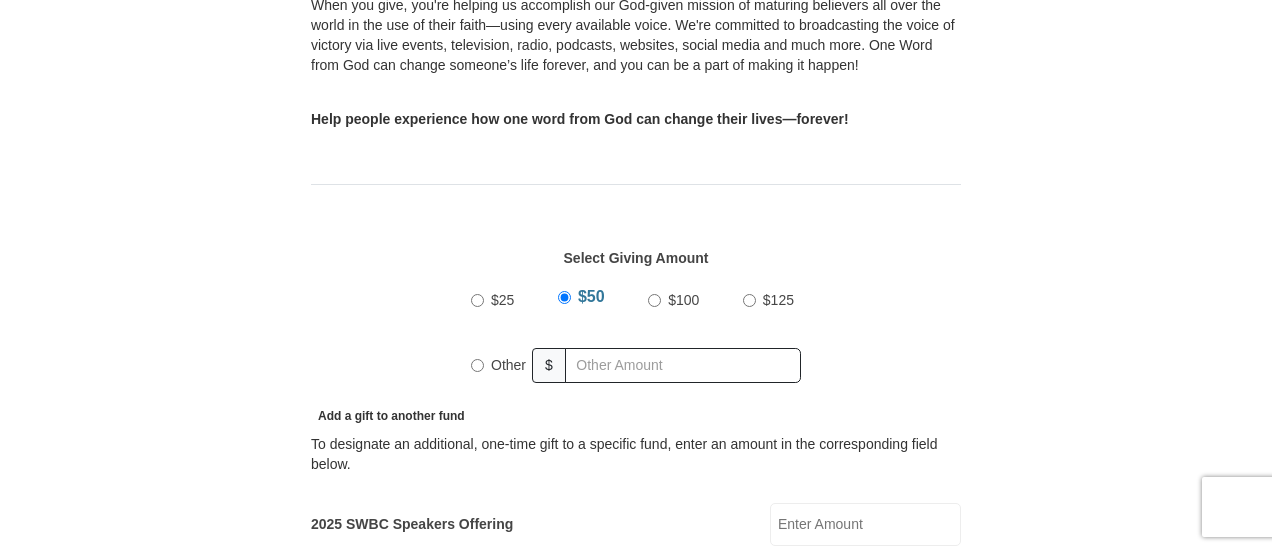 click on "Other" at bounding box center (508, 365) 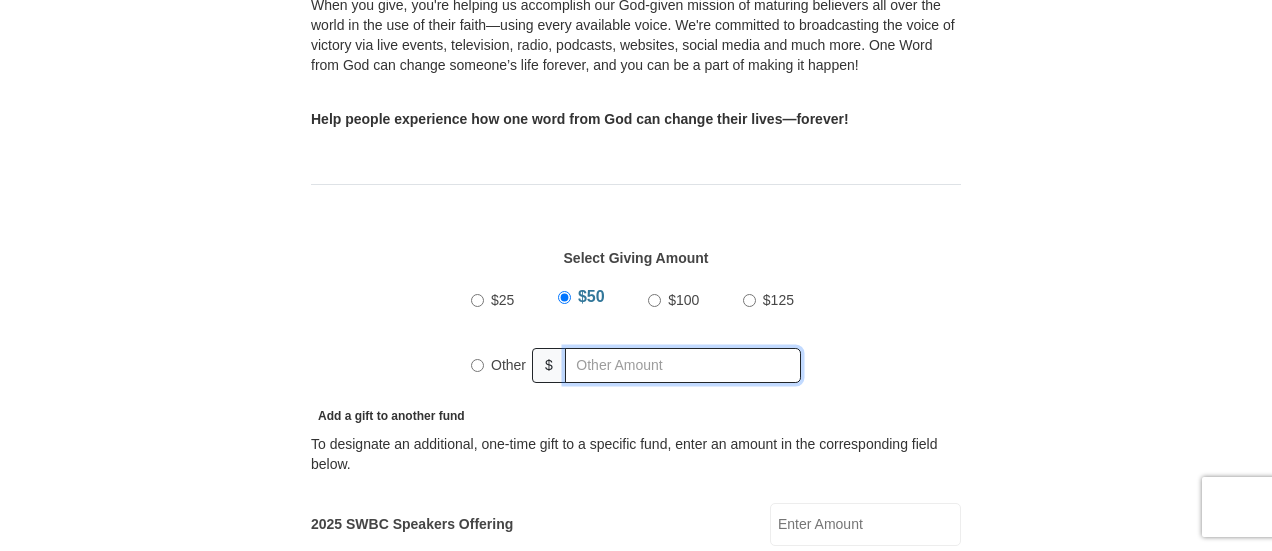 radio on "true" 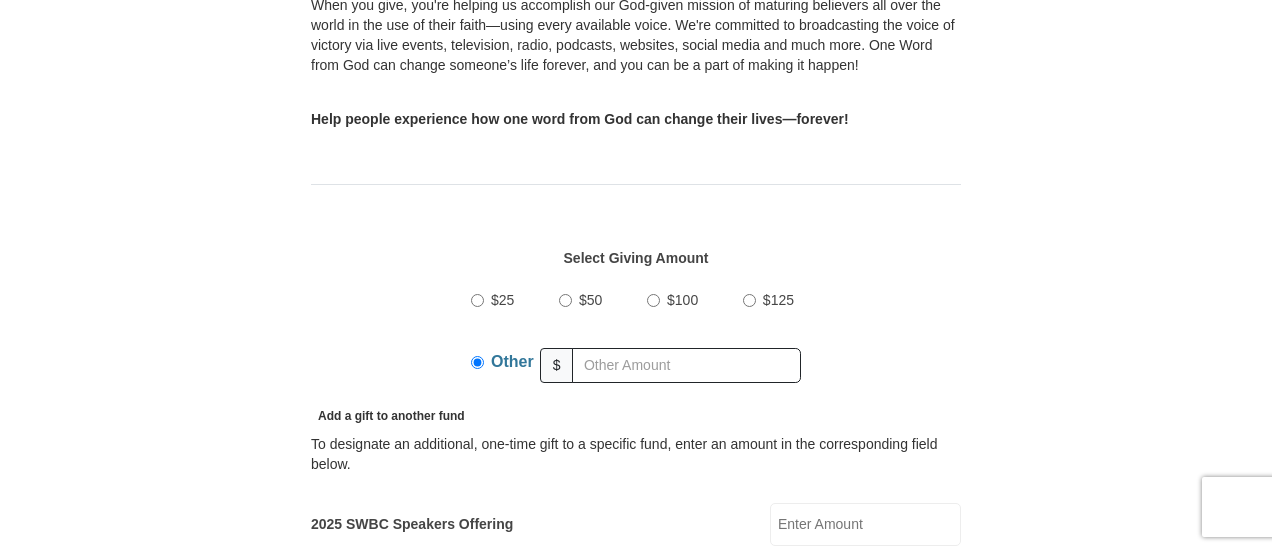 click on "Other" at bounding box center [512, 365] 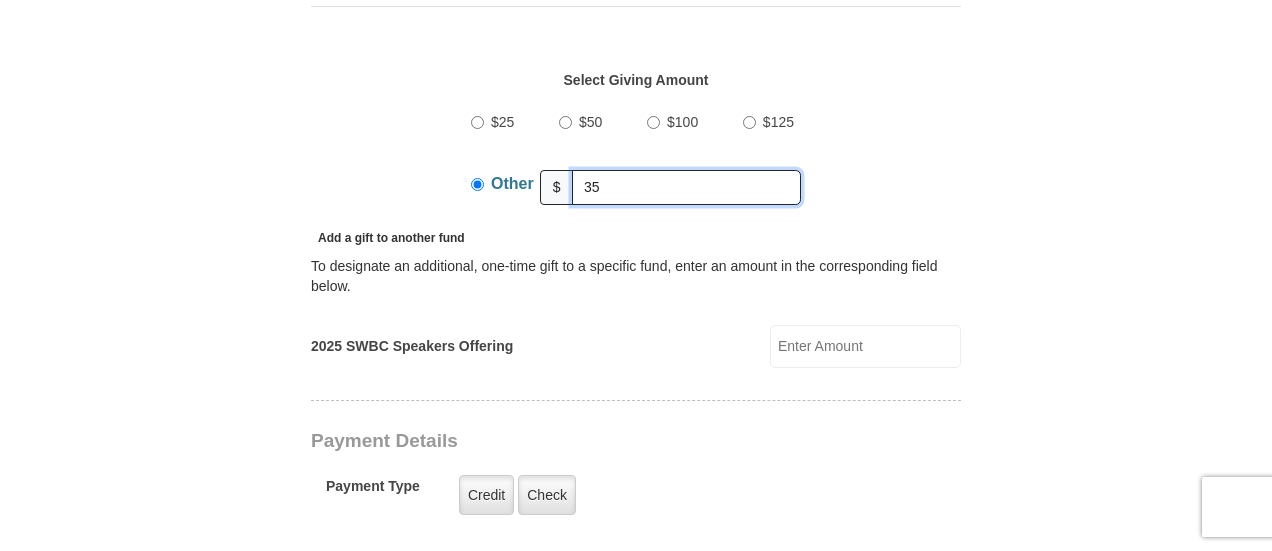 scroll, scrollTop: 888, scrollLeft: 0, axis: vertical 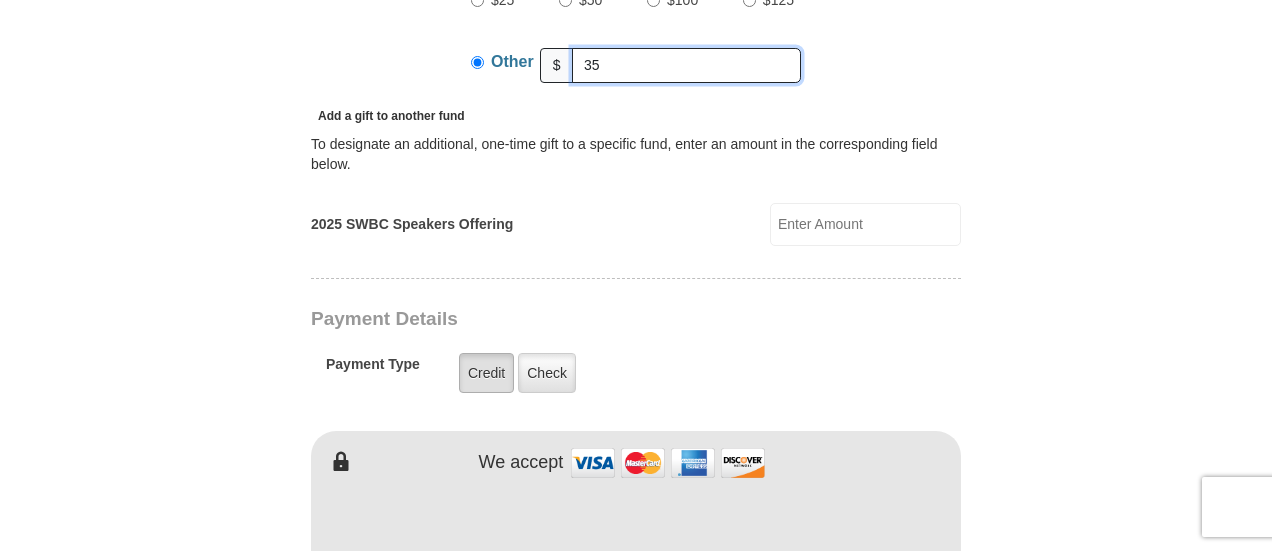 type on "[AGE]" 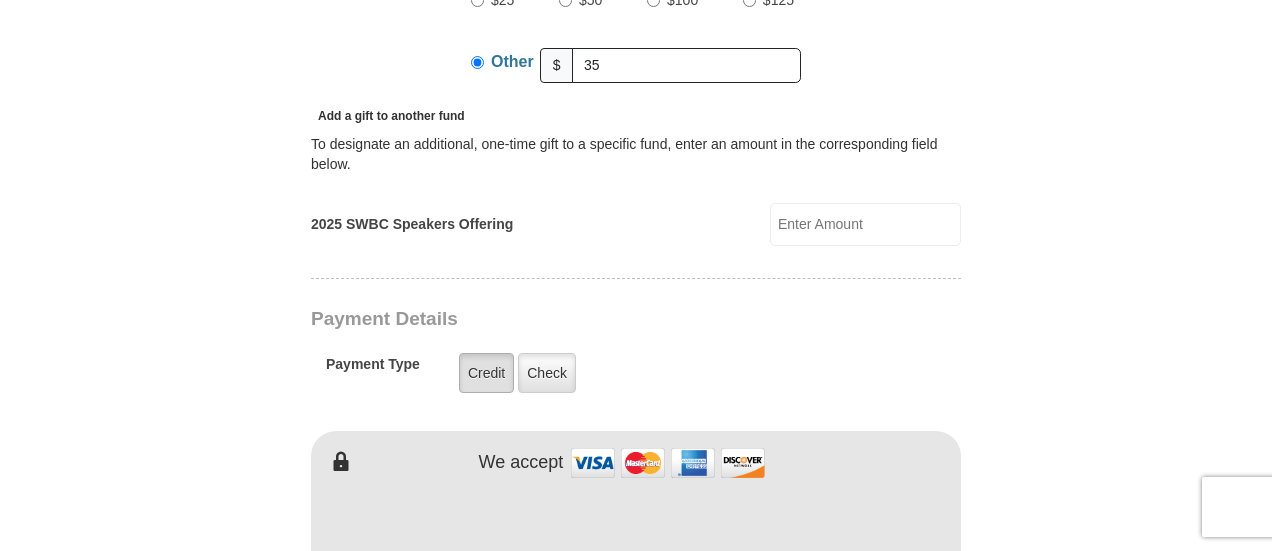 click on "Credit" at bounding box center [486, 373] 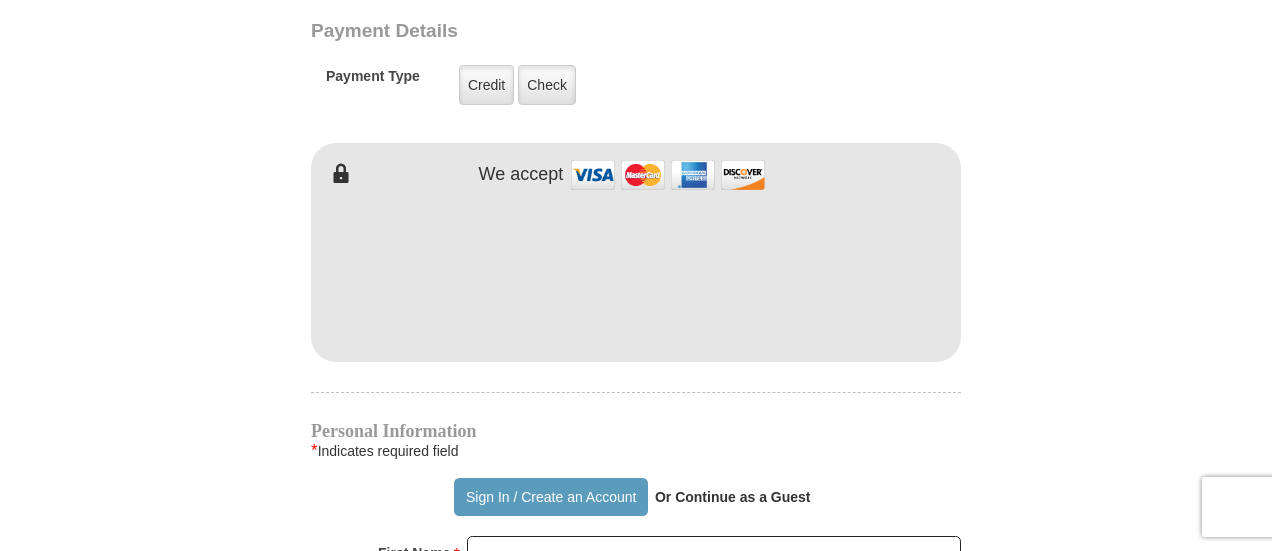 scroll, scrollTop: 1188, scrollLeft: 0, axis: vertical 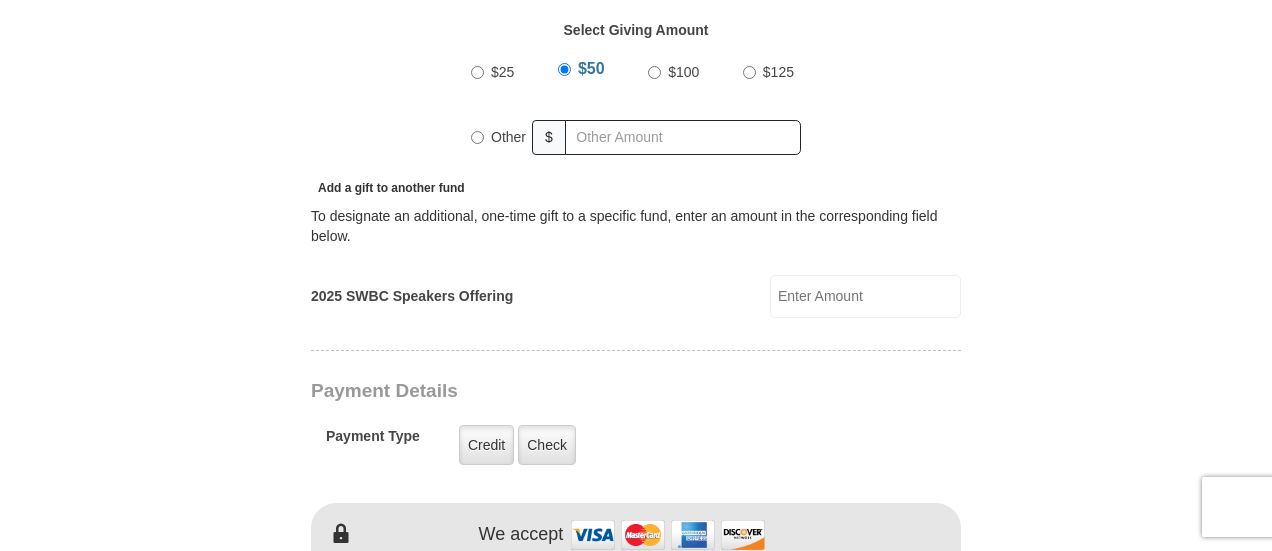 click on "$25" at bounding box center (477, 72) 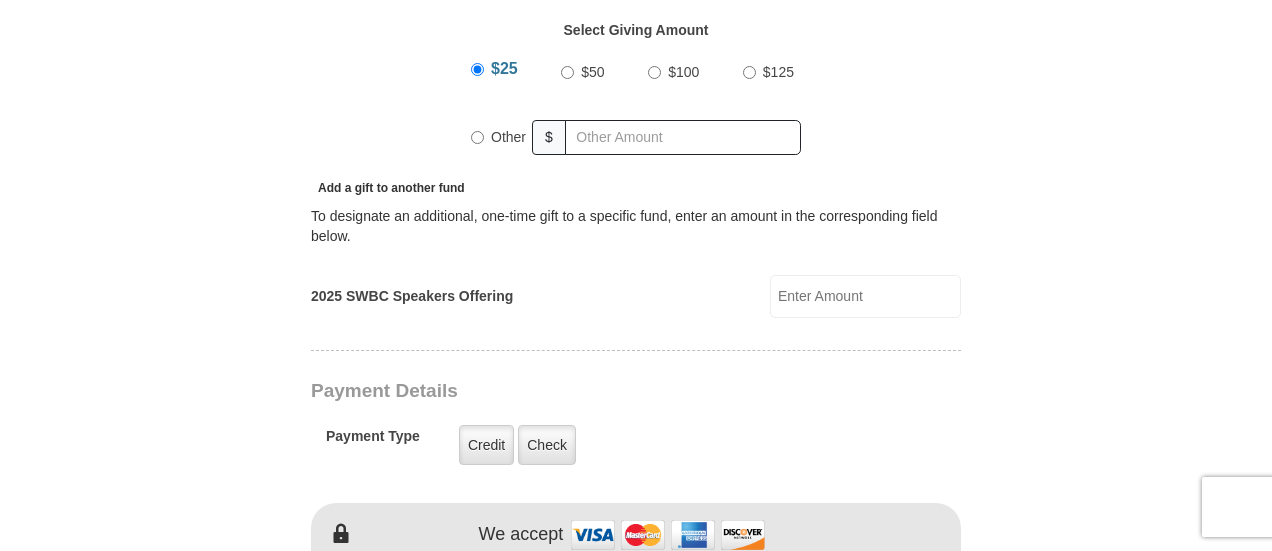 click on "Other" at bounding box center (508, 137) 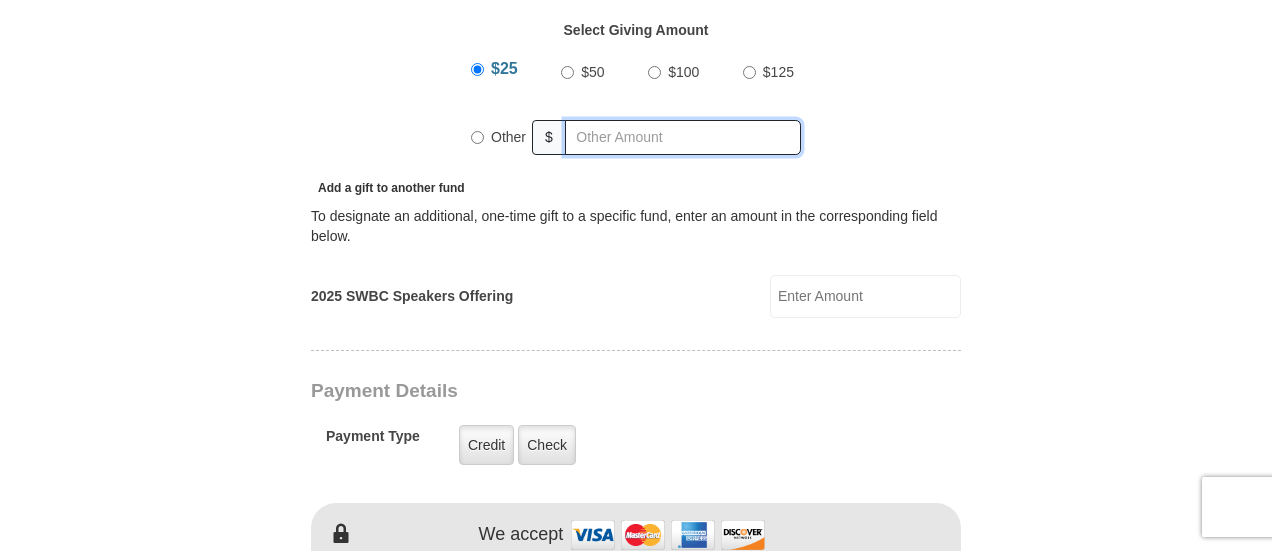 radio on "true" 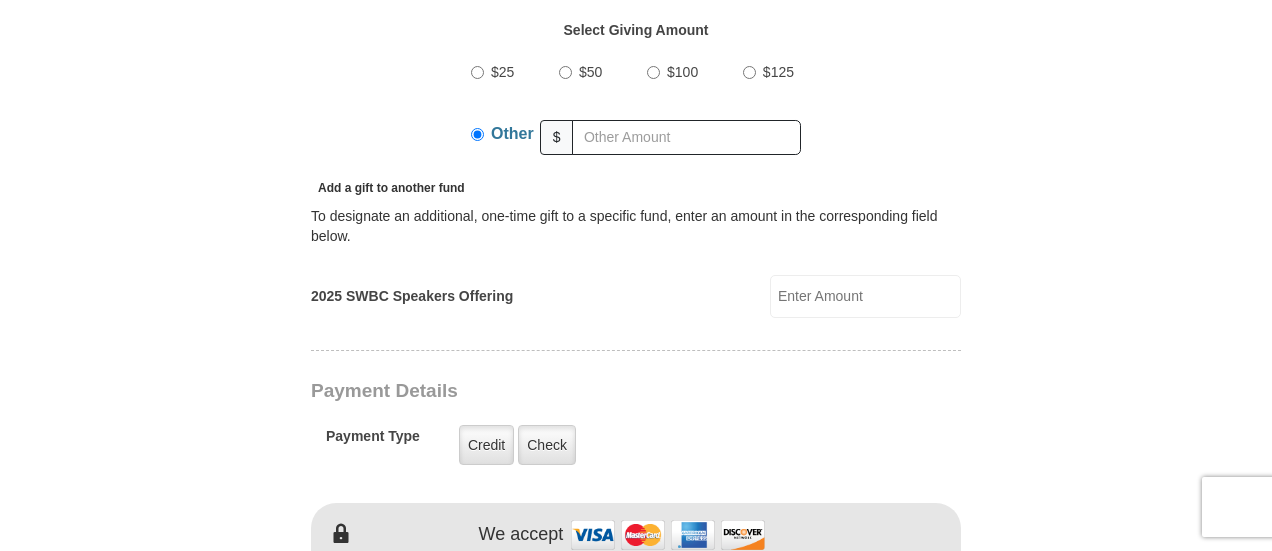 click on "Other" at bounding box center (512, 137) 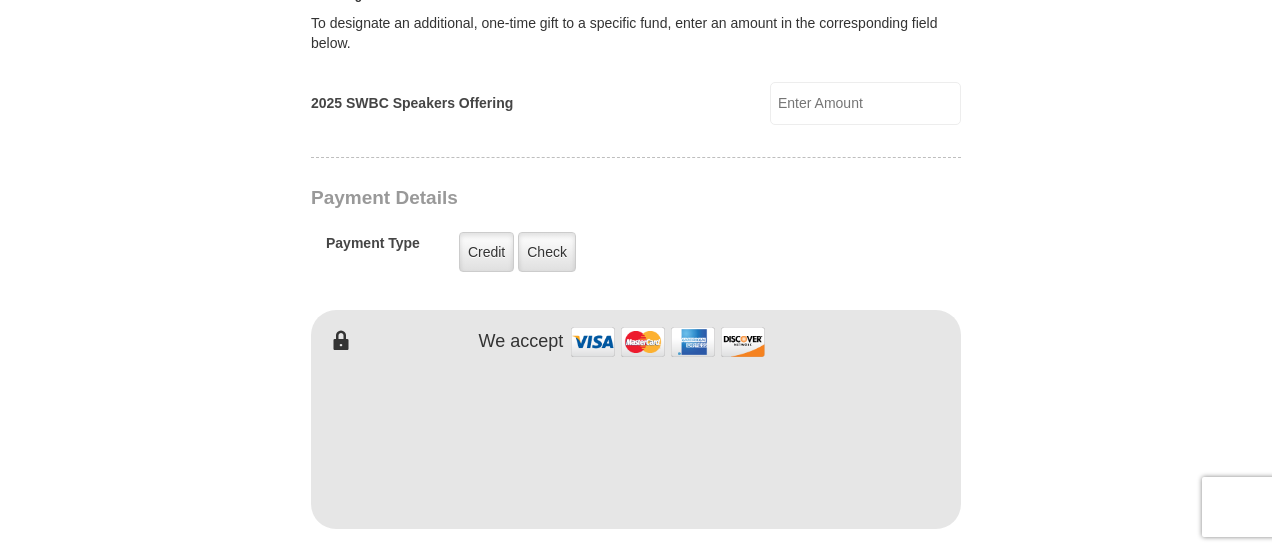 scroll, scrollTop: 1016, scrollLeft: 0, axis: vertical 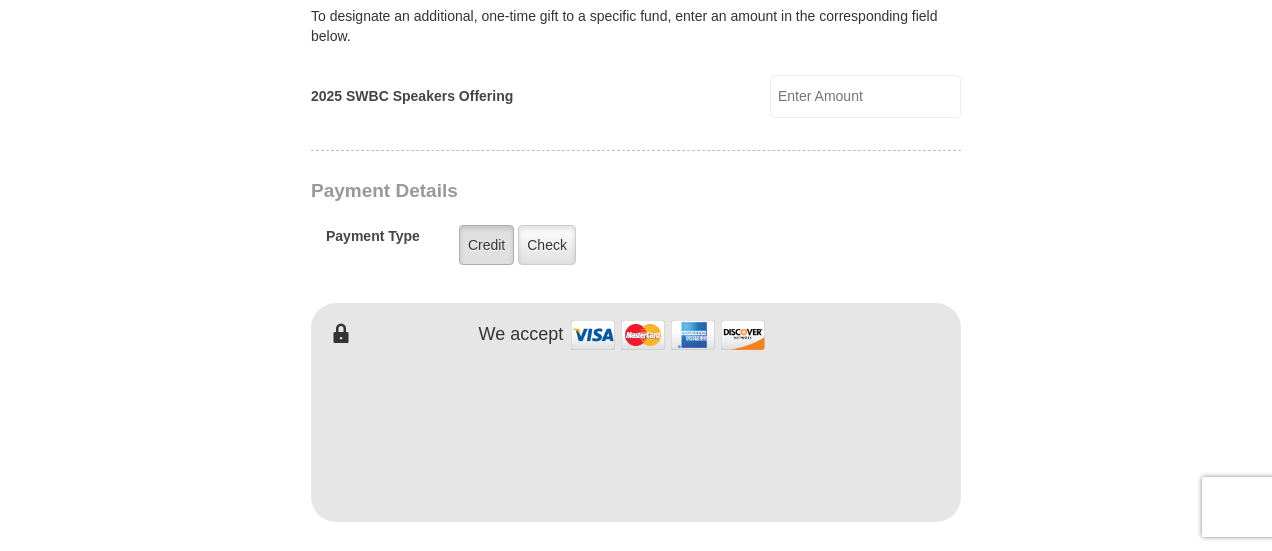type on "[AGE]" 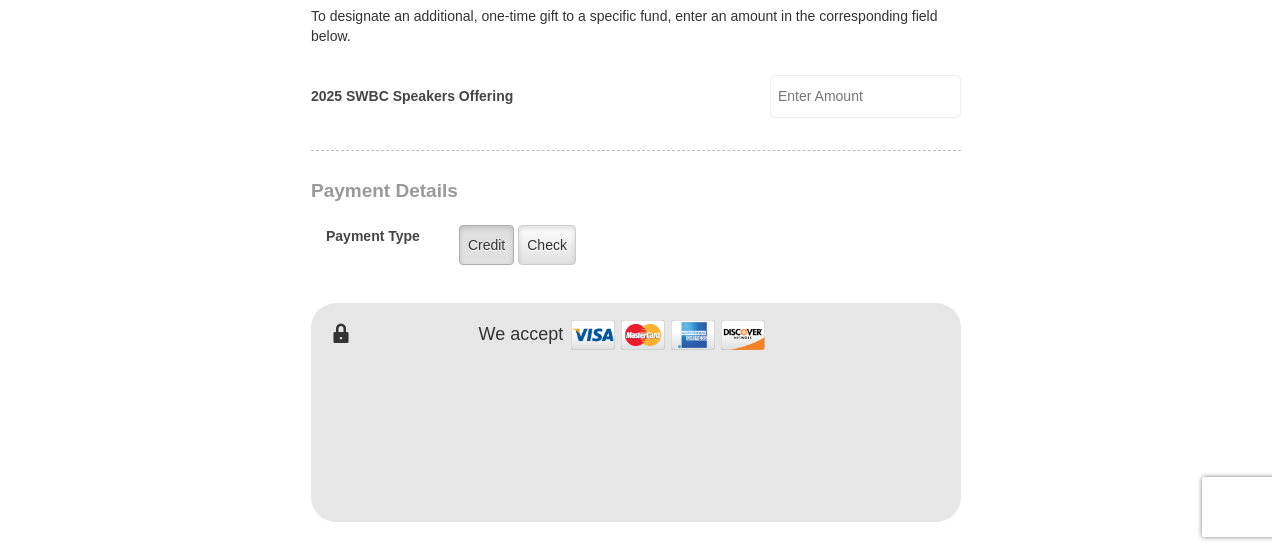 click on "Credit" at bounding box center [486, 245] 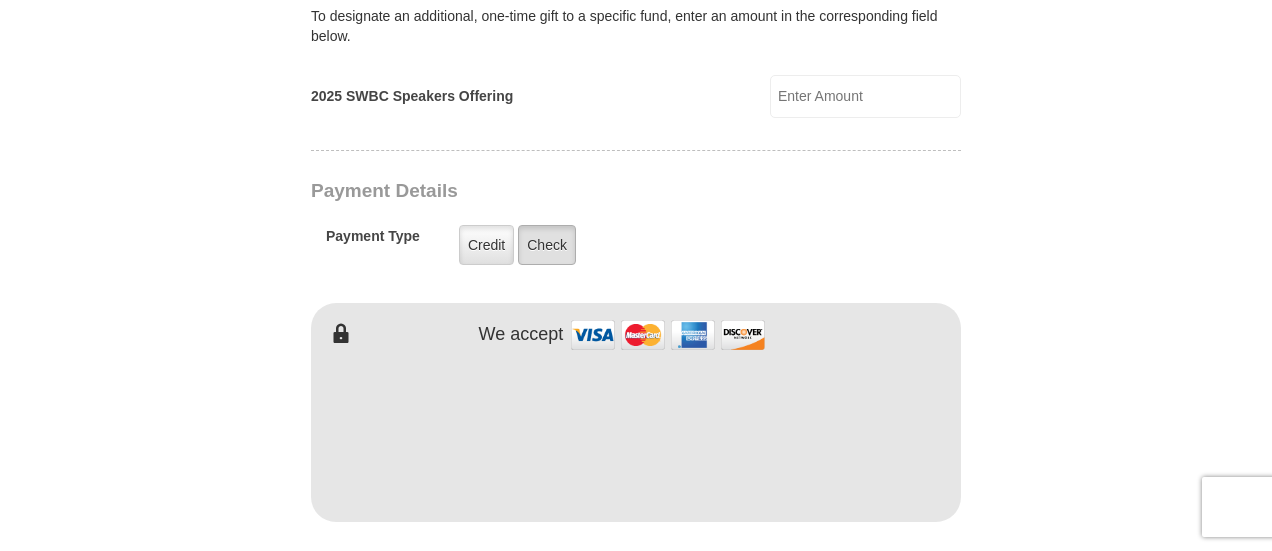 click on "Check" at bounding box center (547, 245) 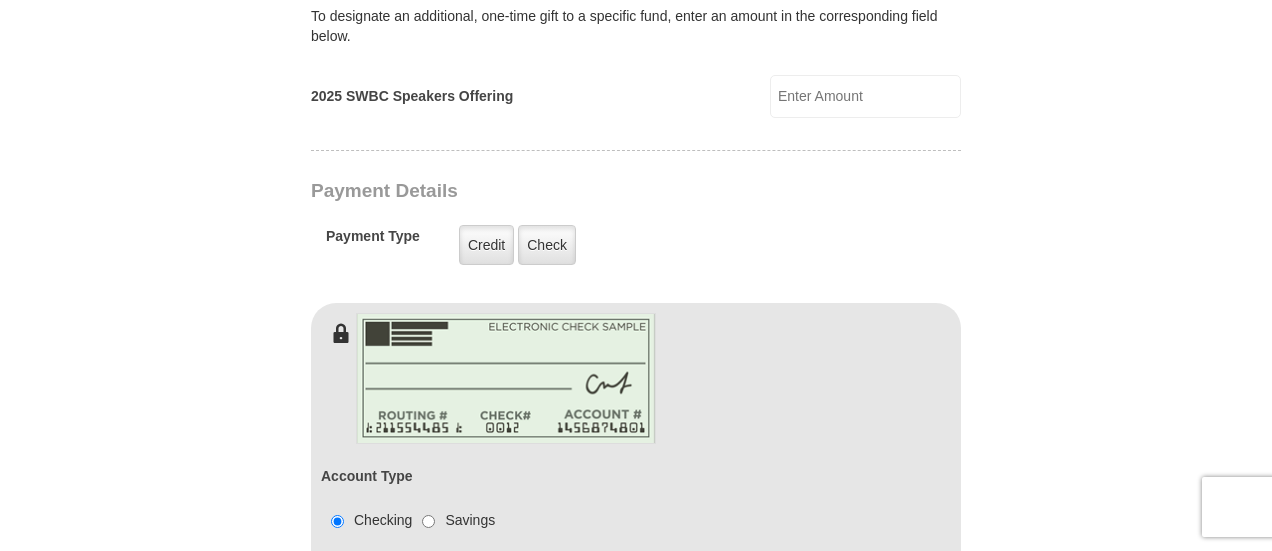 drag, startPoint x: 542, startPoint y: 255, endPoint x: 620, endPoint y: 440, distance: 200.77101 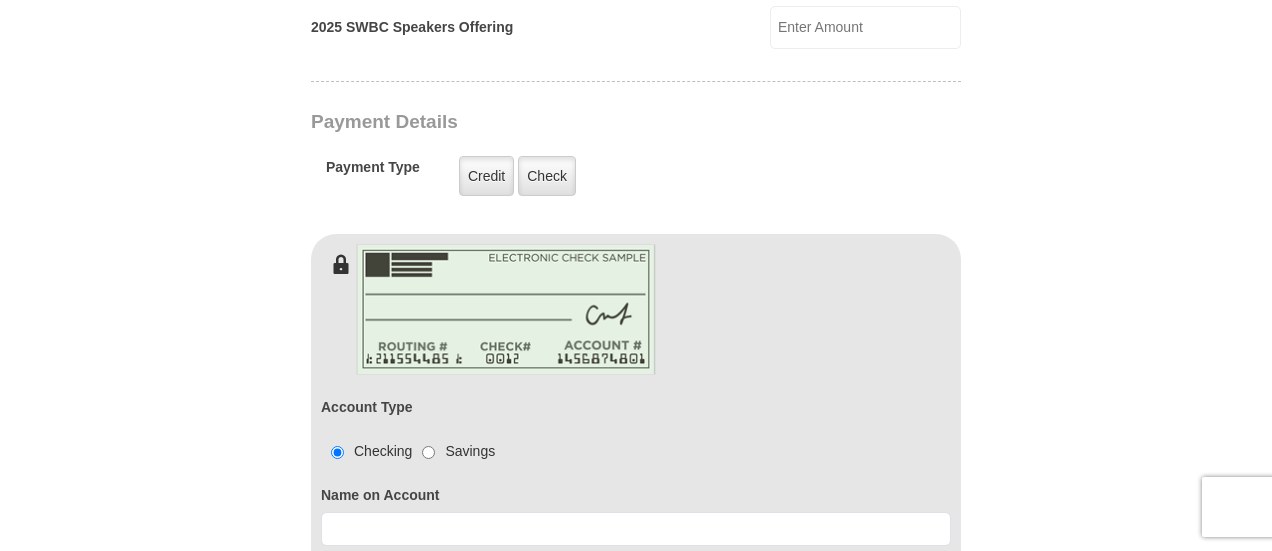 scroll, scrollTop: 1116, scrollLeft: 0, axis: vertical 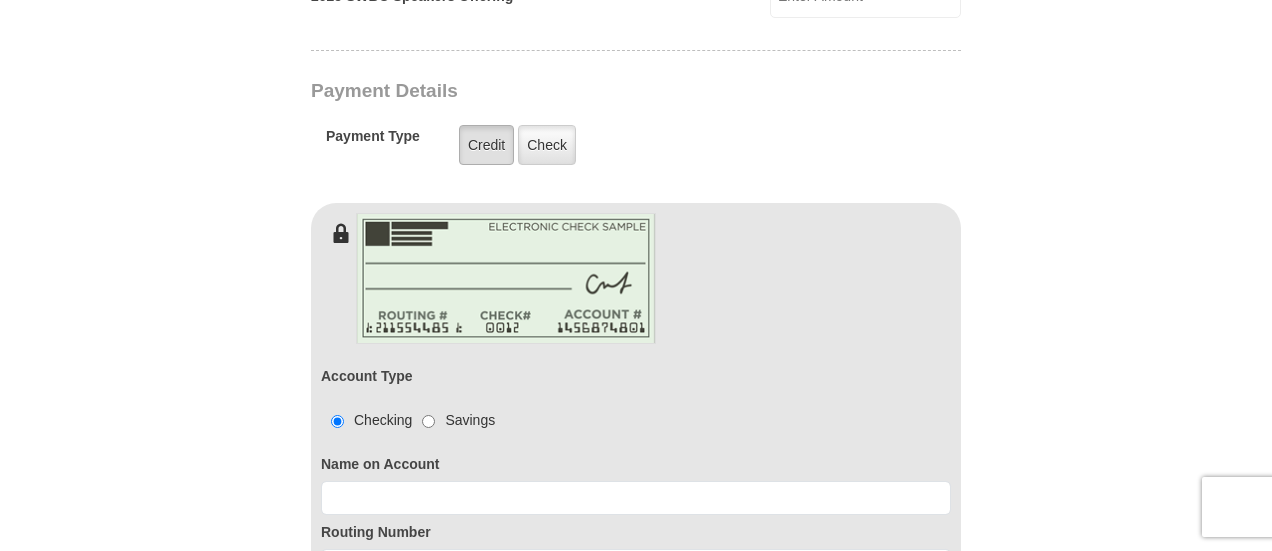 click on "Credit" at bounding box center (486, 145) 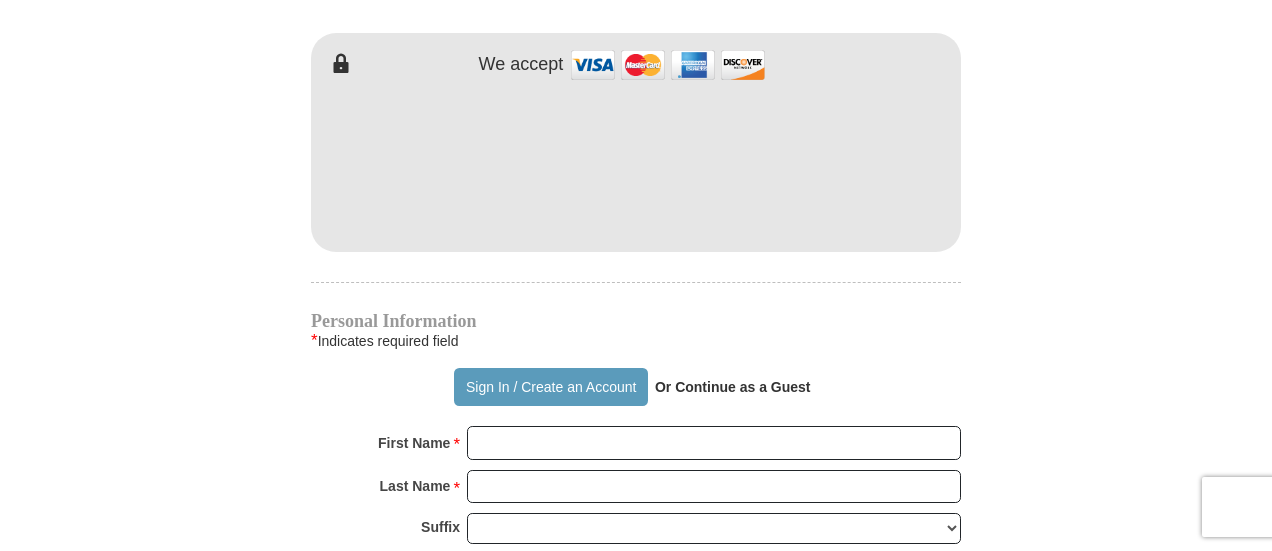 scroll, scrollTop: 1316, scrollLeft: 0, axis: vertical 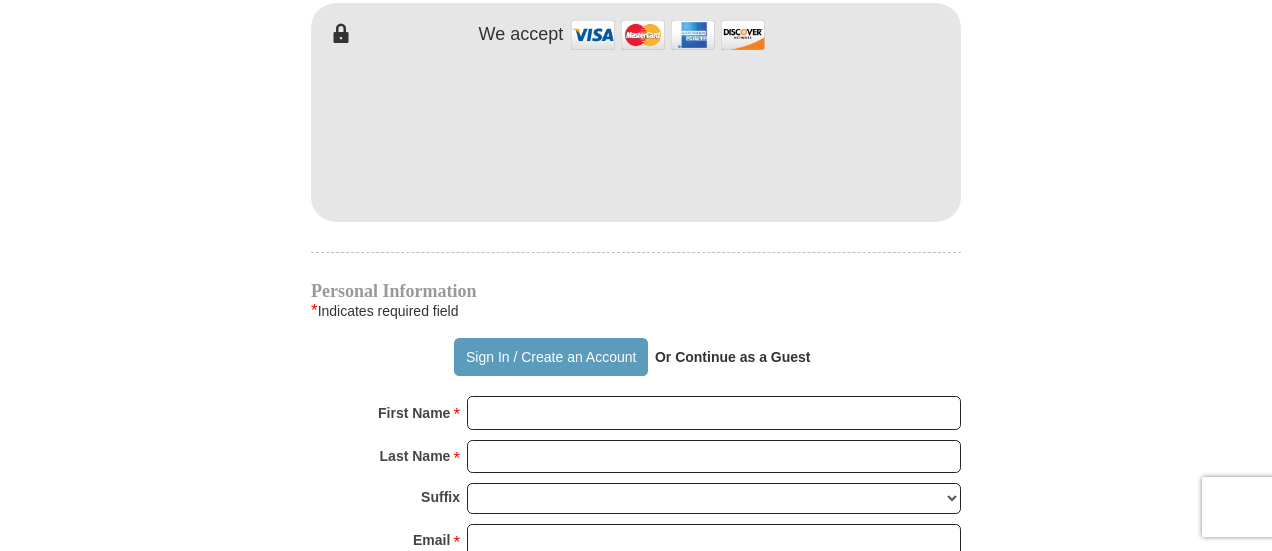click on "Or Continue as a Guest" at bounding box center (733, 357) 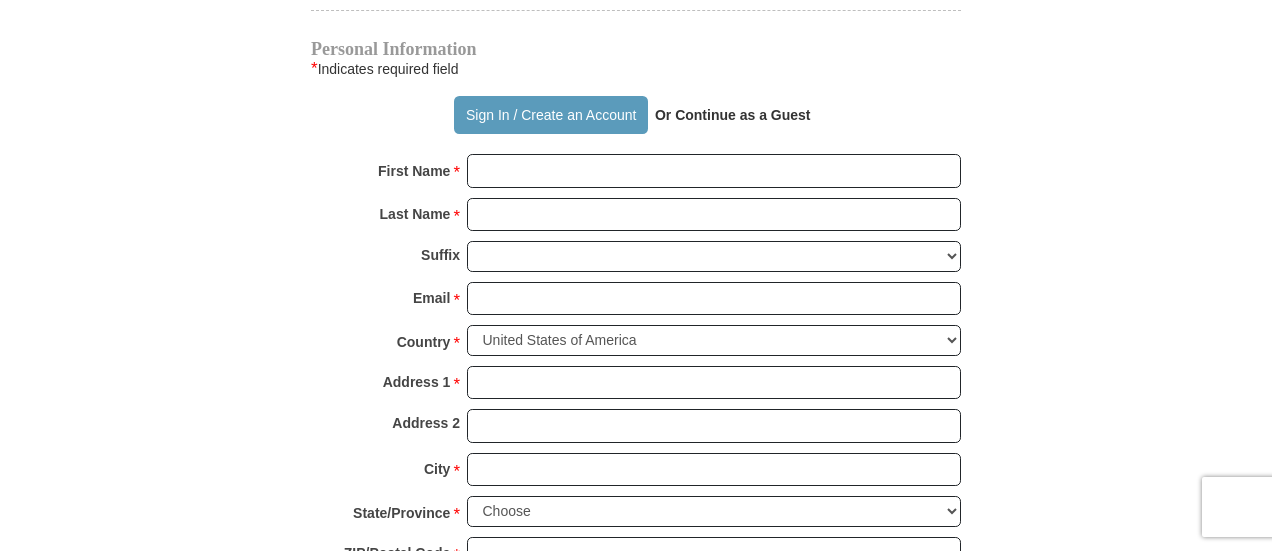 scroll, scrollTop: 1316, scrollLeft: 0, axis: vertical 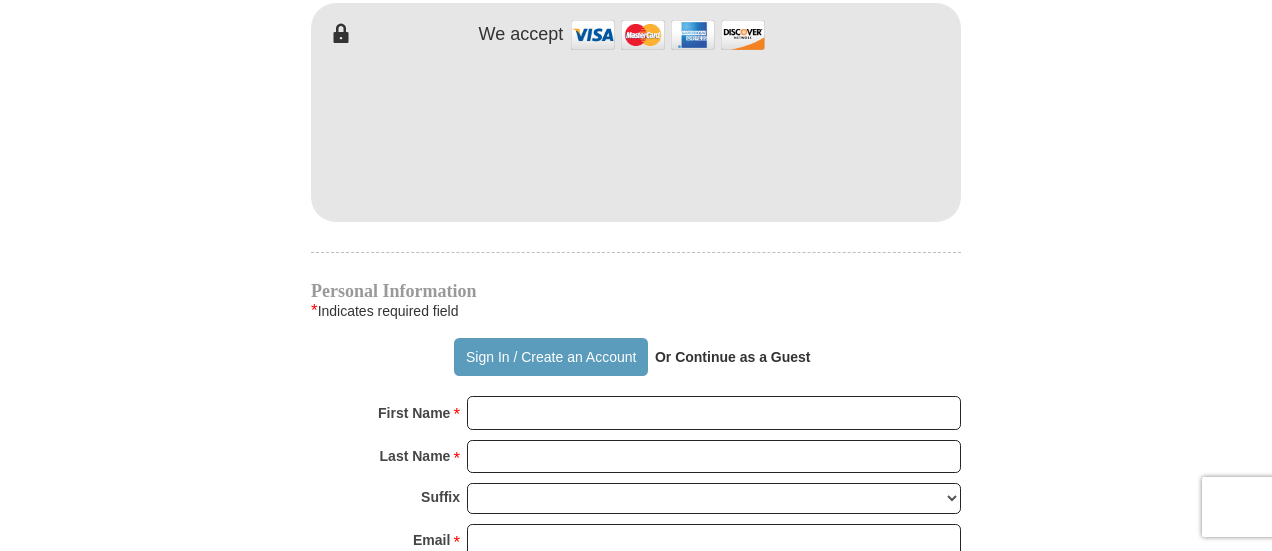 click on "Or Continue as a Guest" at bounding box center (733, 357) 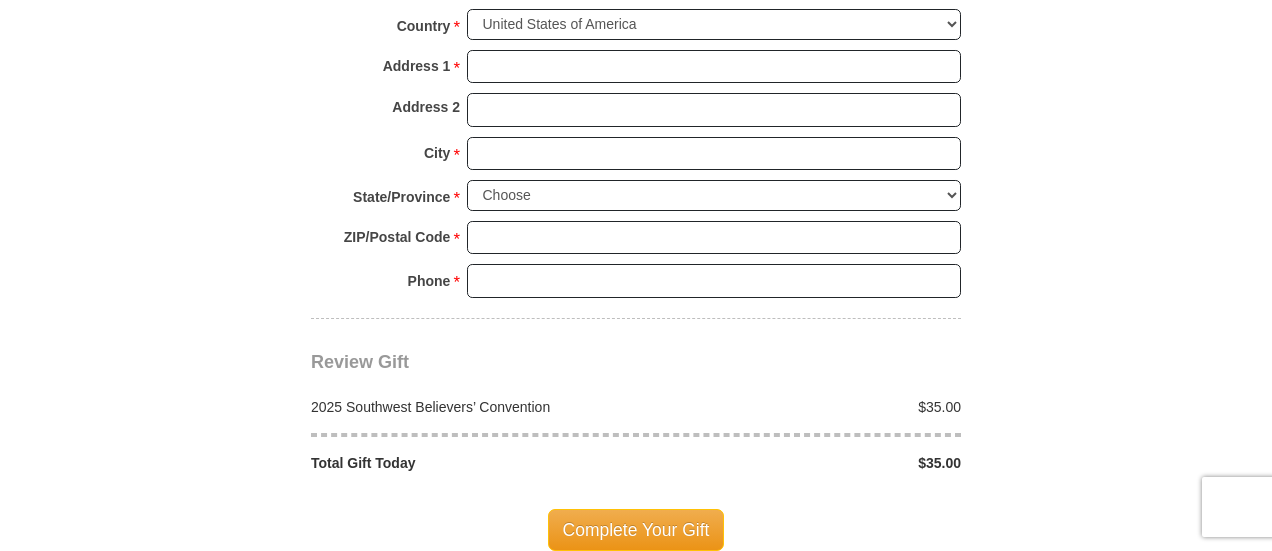 scroll, scrollTop: 2016, scrollLeft: 0, axis: vertical 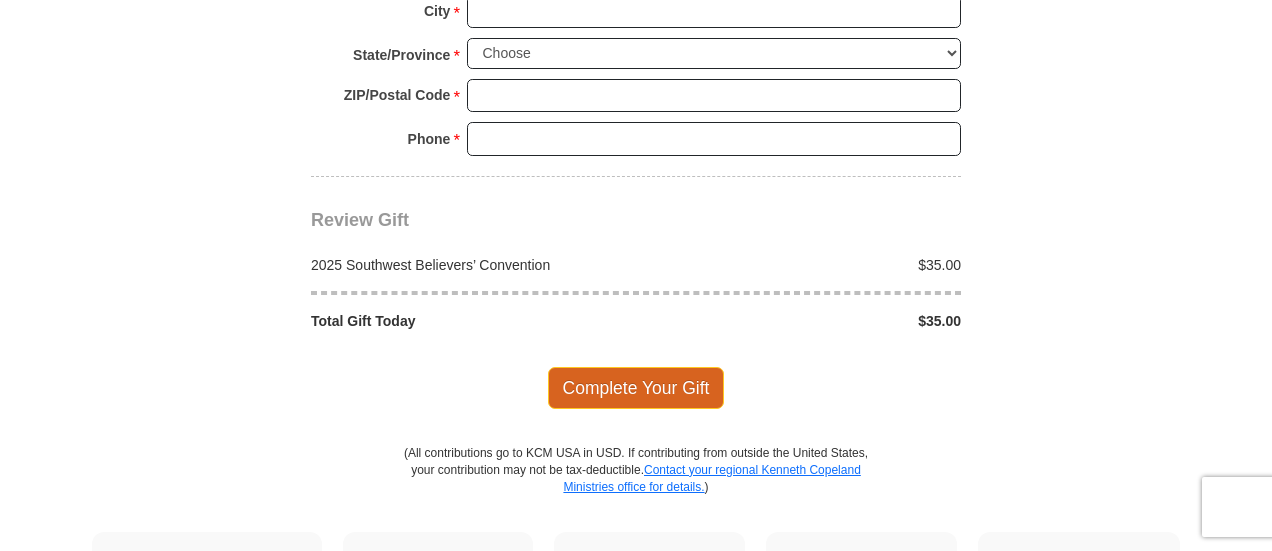 click on "Complete Your Gift" at bounding box center (636, 388) 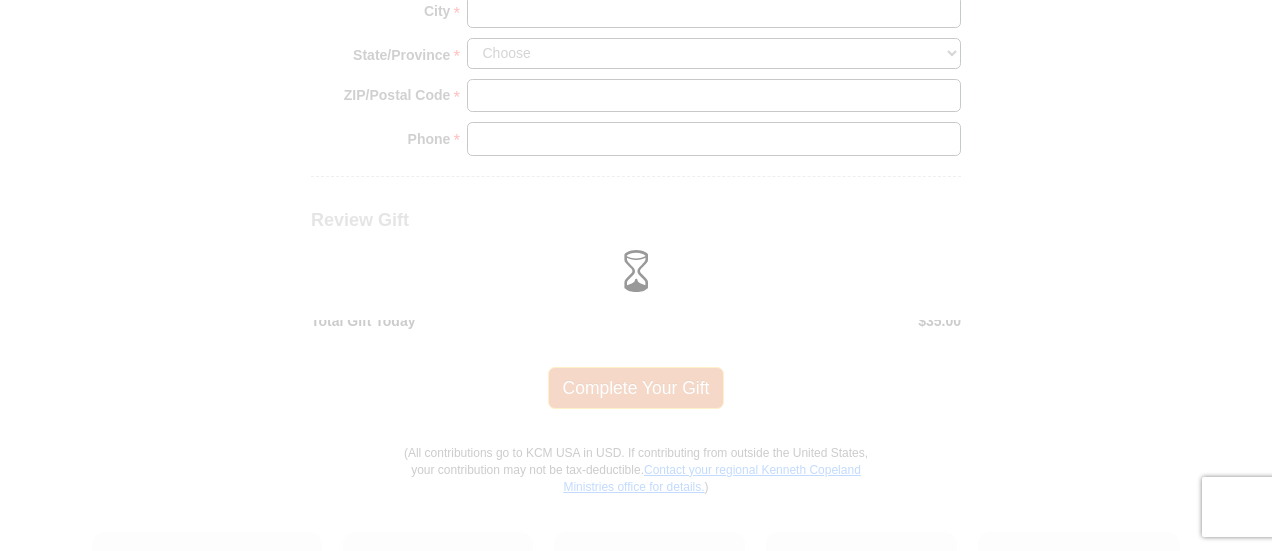 click at bounding box center [636, 275] 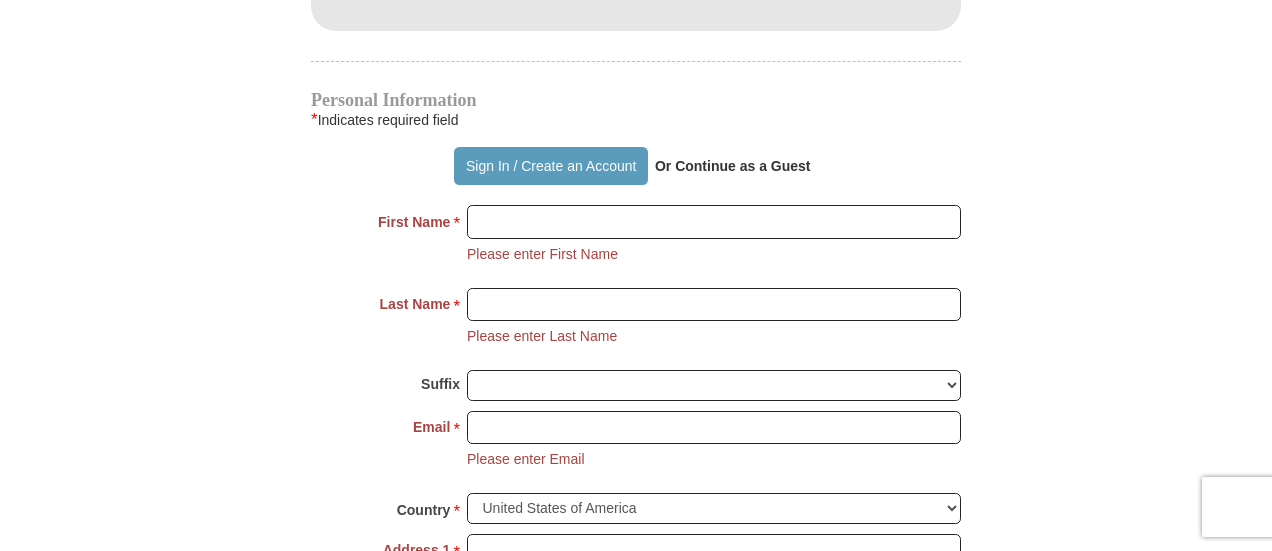 scroll, scrollTop: 1421, scrollLeft: 0, axis: vertical 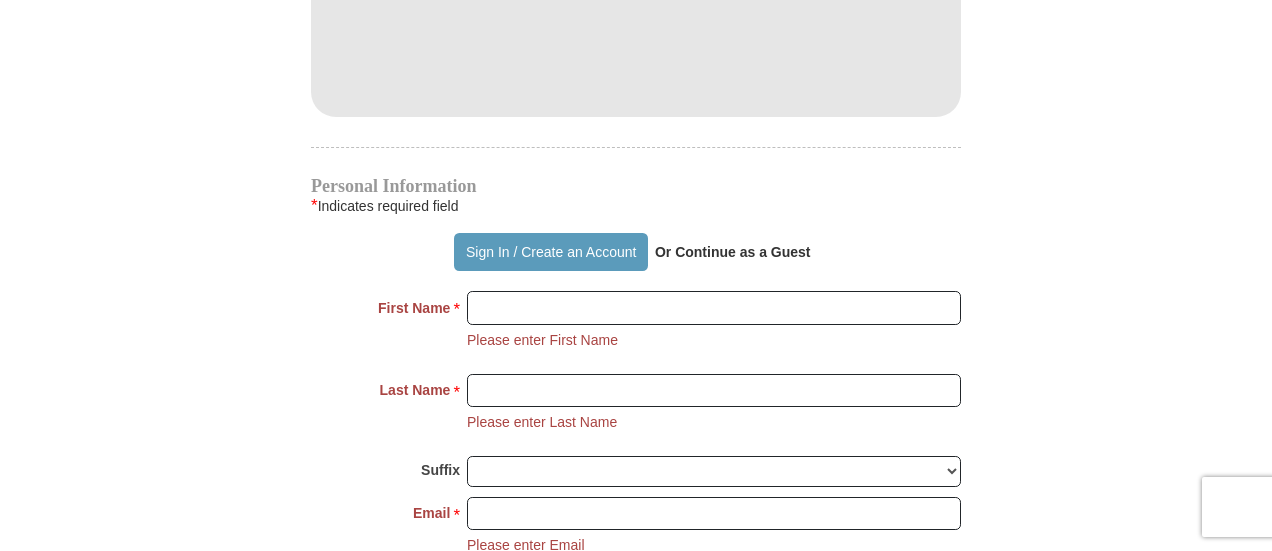 click on "Or Continue as a Guest" at bounding box center [733, 252] 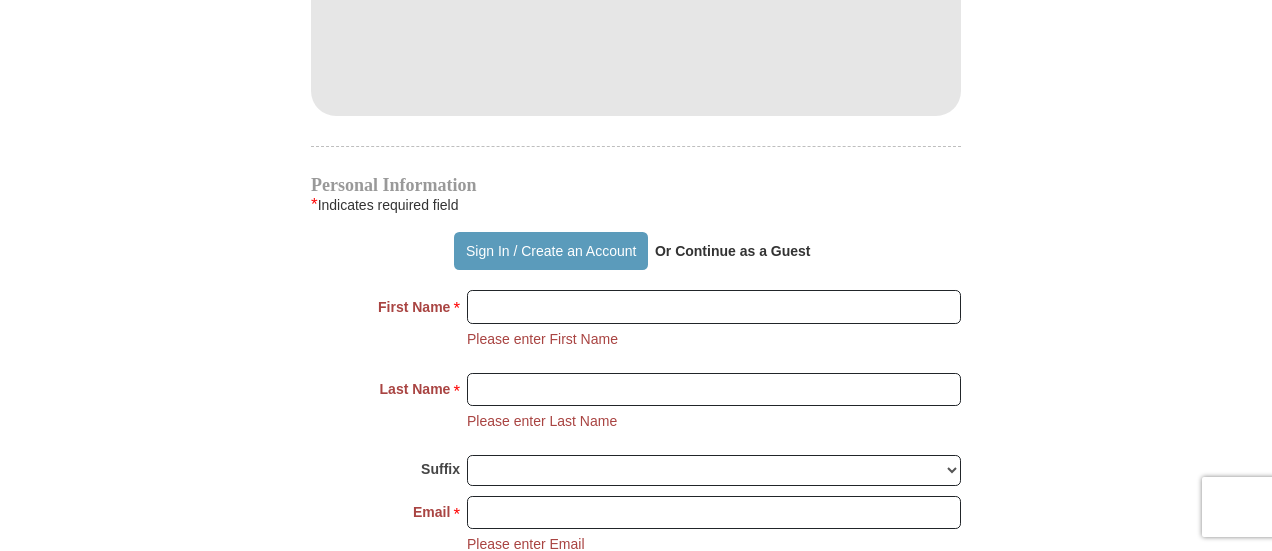 scroll, scrollTop: 1521, scrollLeft: 0, axis: vertical 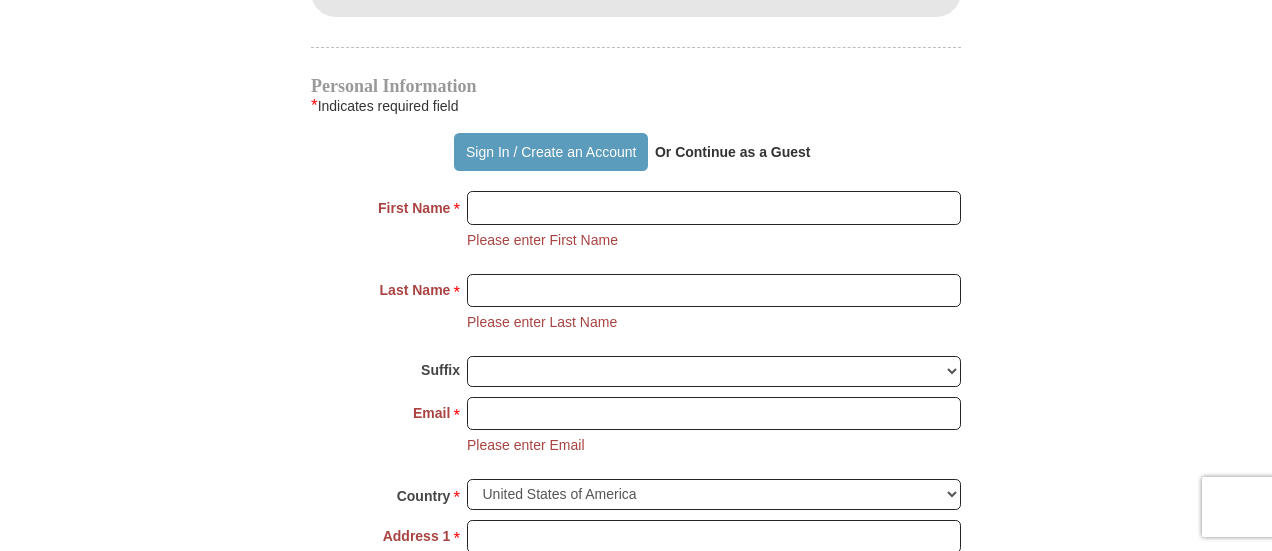click on "Please enter First Name" at bounding box center (542, 240) 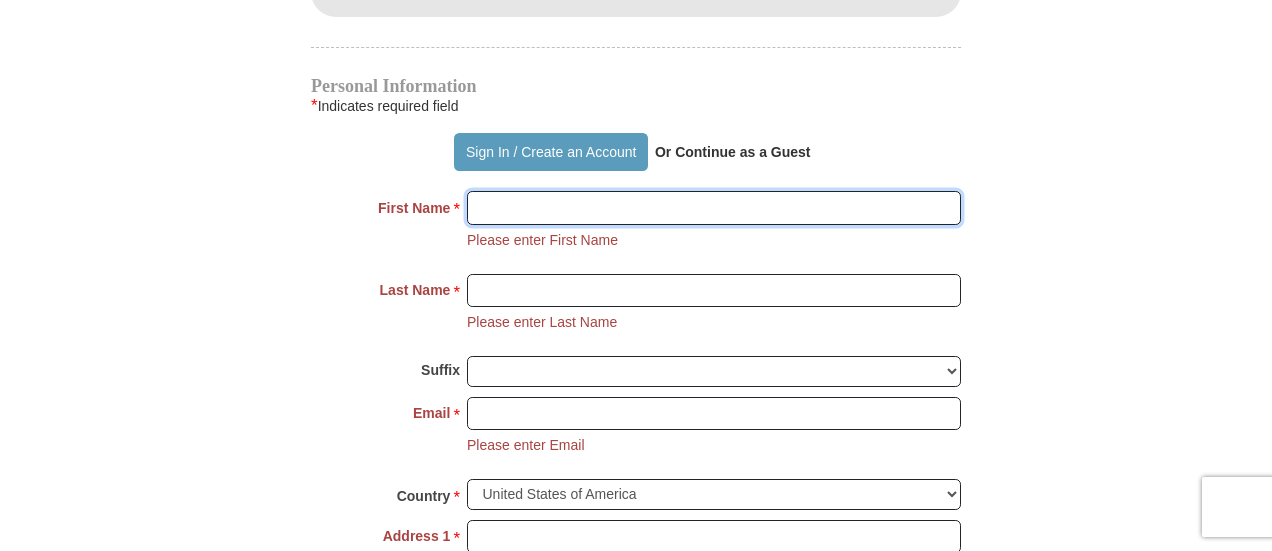click on "First Name
*" at bounding box center [714, 208] 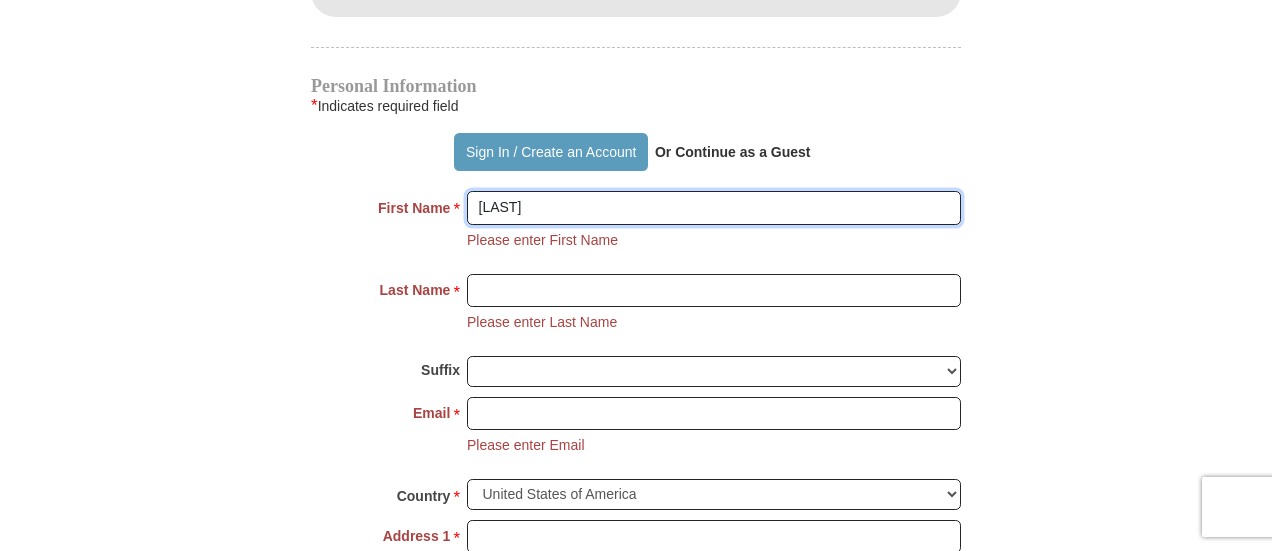 type on "[LAST]" 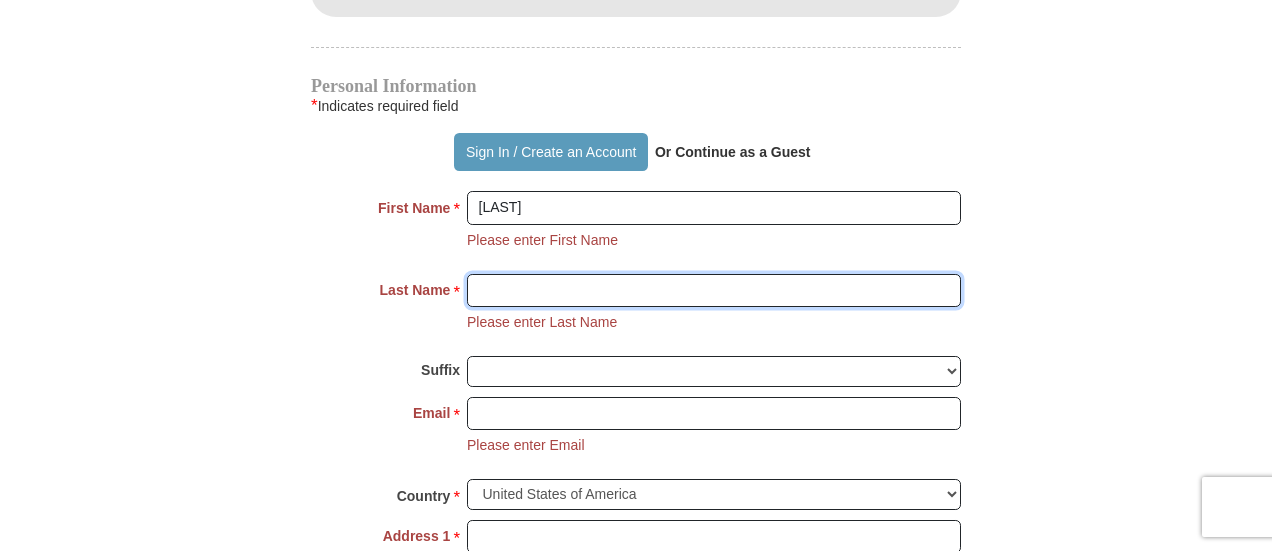 click on "Last Name
*" at bounding box center (714, 291) 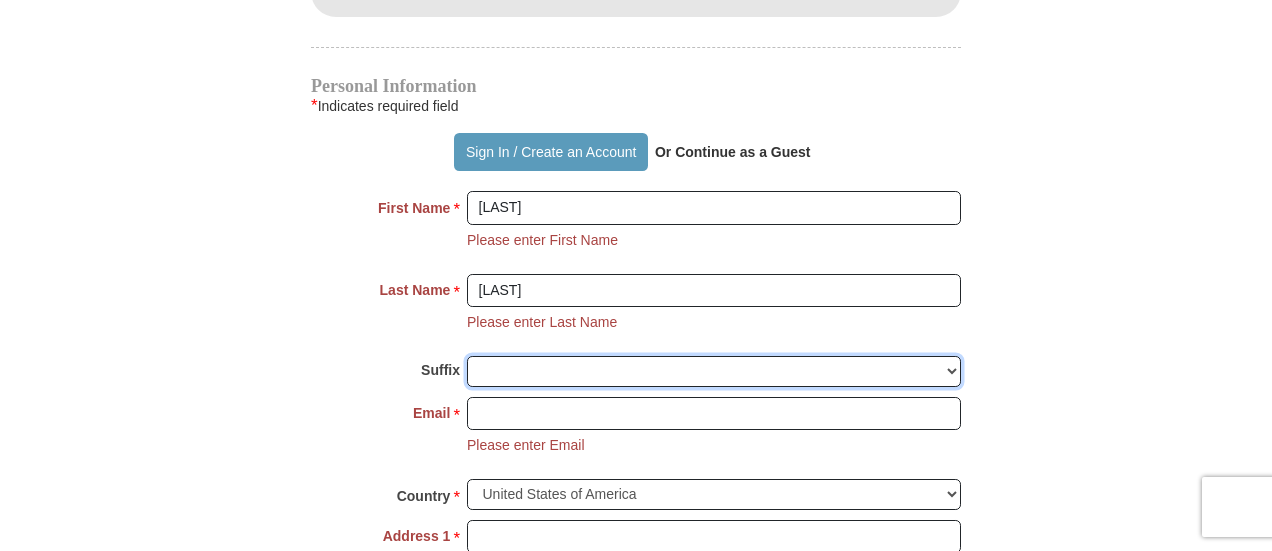 click on "Jr Sr I II III IV V VI" at bounding box center [714, 371] 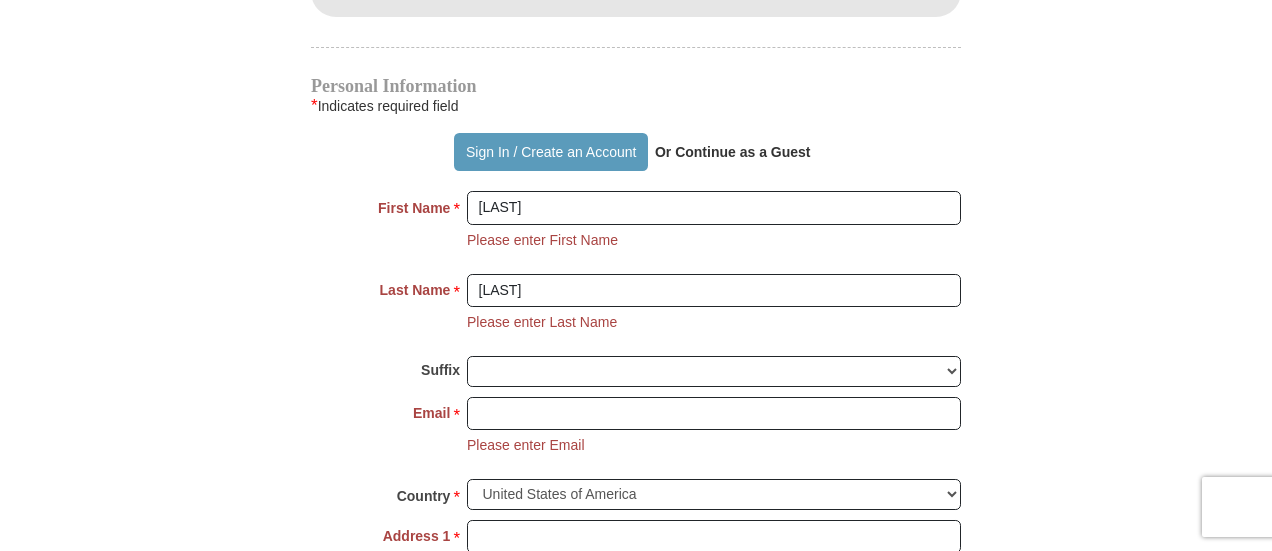click on "2025 Southwest Believers’ Convention
When you give, you're helping us accomplish our God-given mission of maturing believers all over the world in the use of their faith—using every available voice. We're committed to broadcasting the voice of victory via live events, television, radio, podcasts, websites, social media and much more. One Word from God can change someone’s life forever, and you can be a part of making it happen! Help people experience how one word from God can change their lives—forever!
Select Giving Amount
Amount must be a valid number
$25" at bounding box center [636, -7] 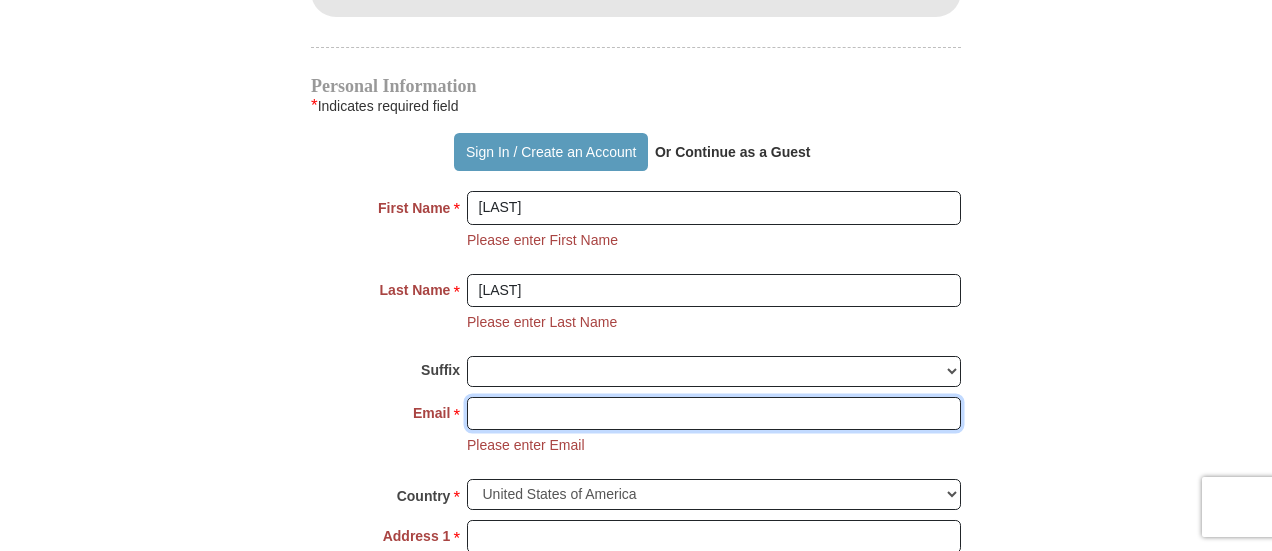click on "Email
*" at bounding box center (714, 414) 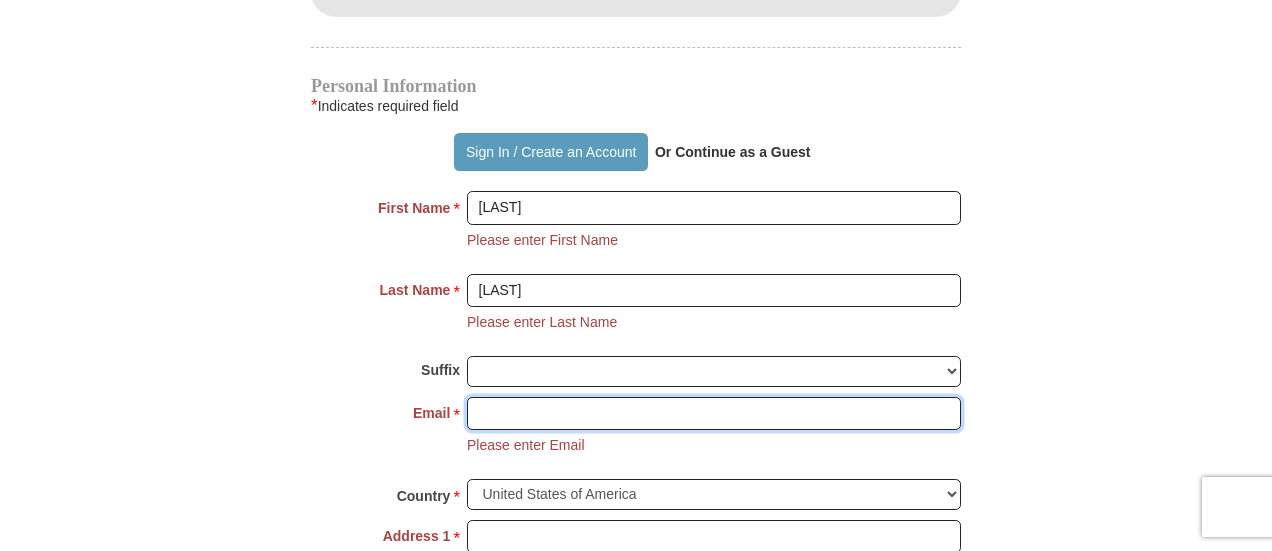 type on "[EMAIL]" 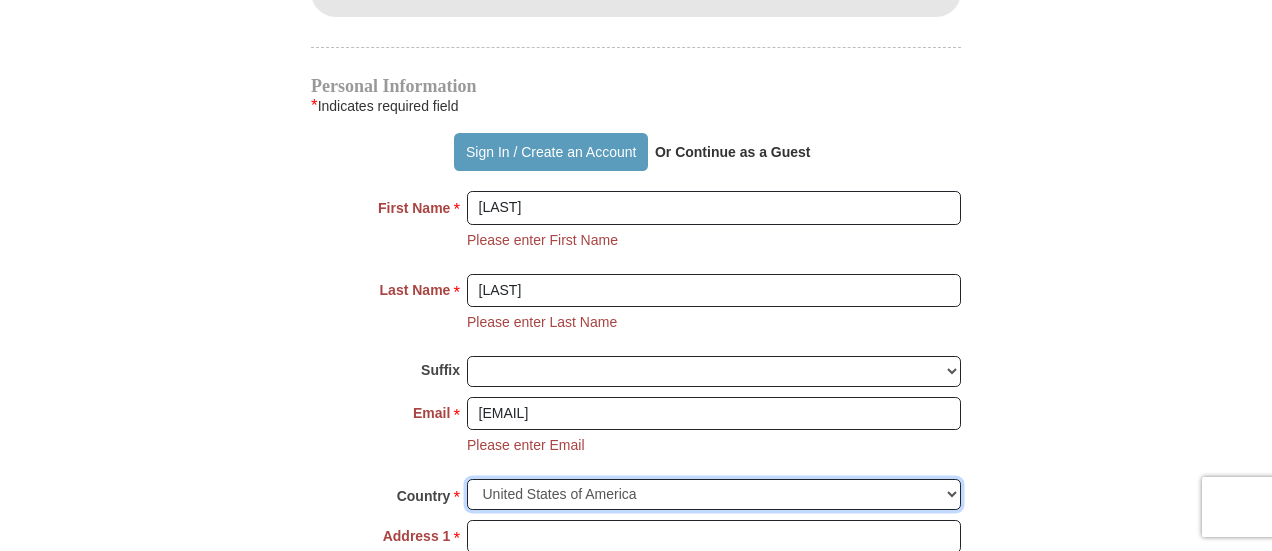 select on "[COUNTRY]" 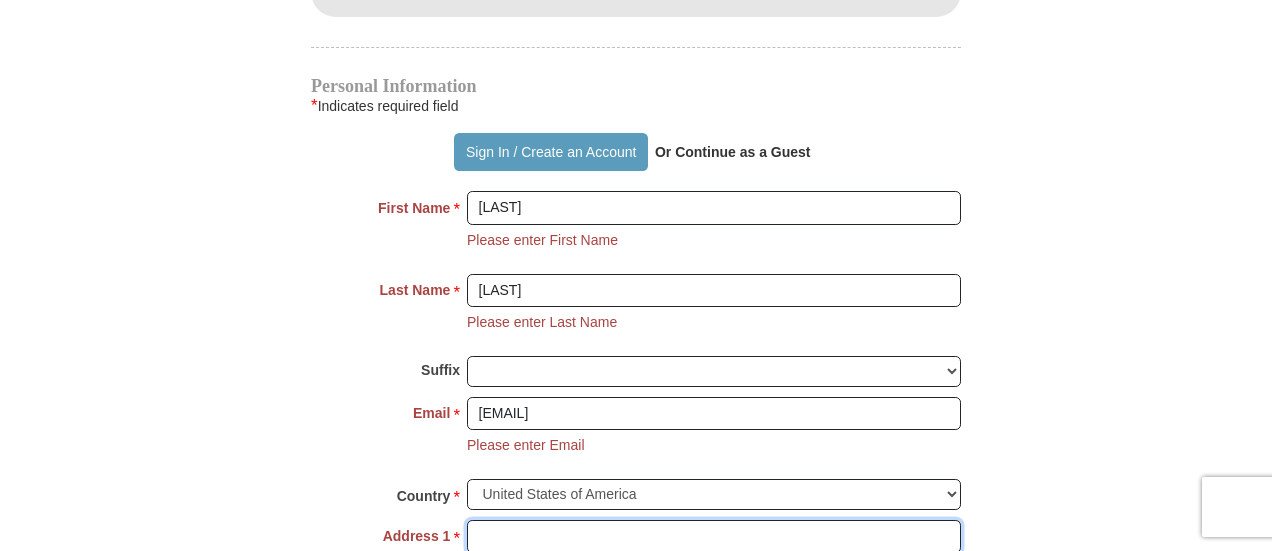 type on "[NUMBER] [STREET]" 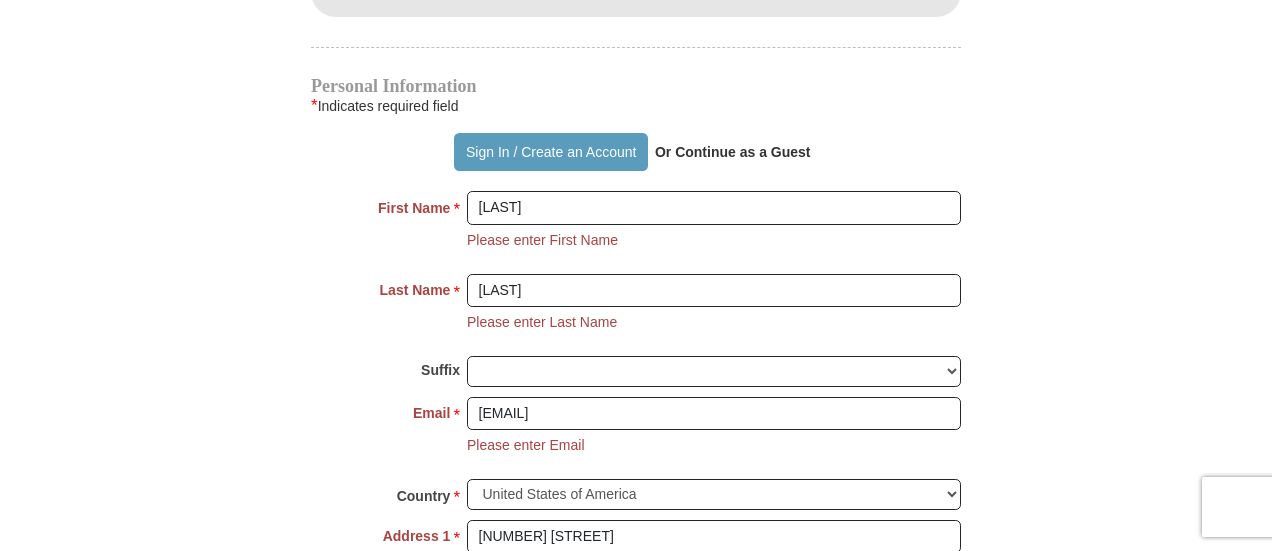 type on "[LAST]" 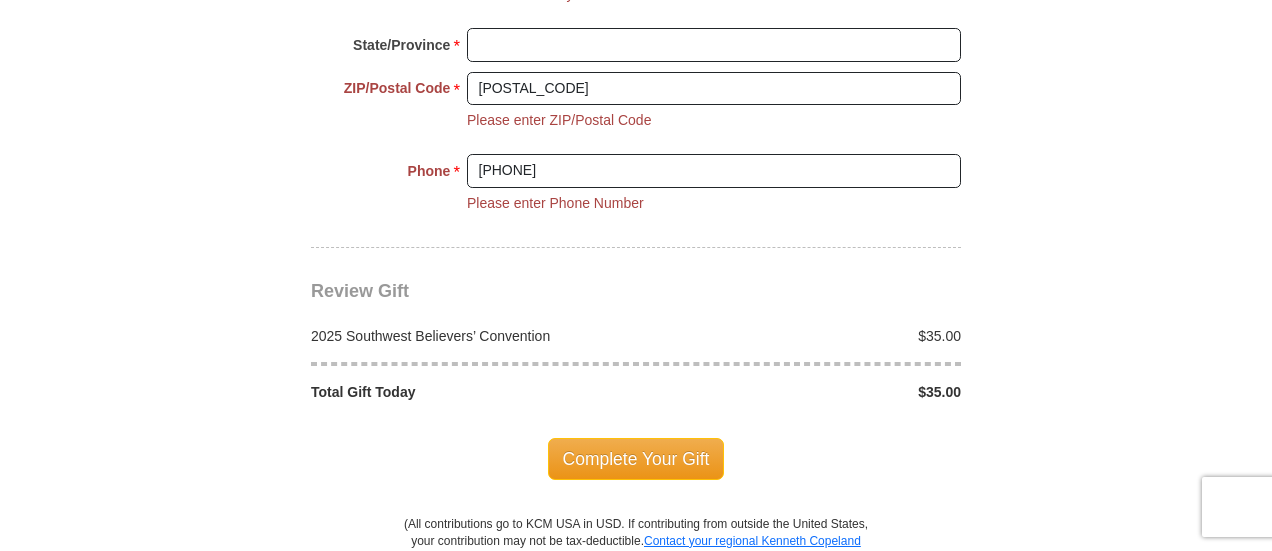 scroll, scrollTop: 2321, scrollLeft: 0, axis: vertical 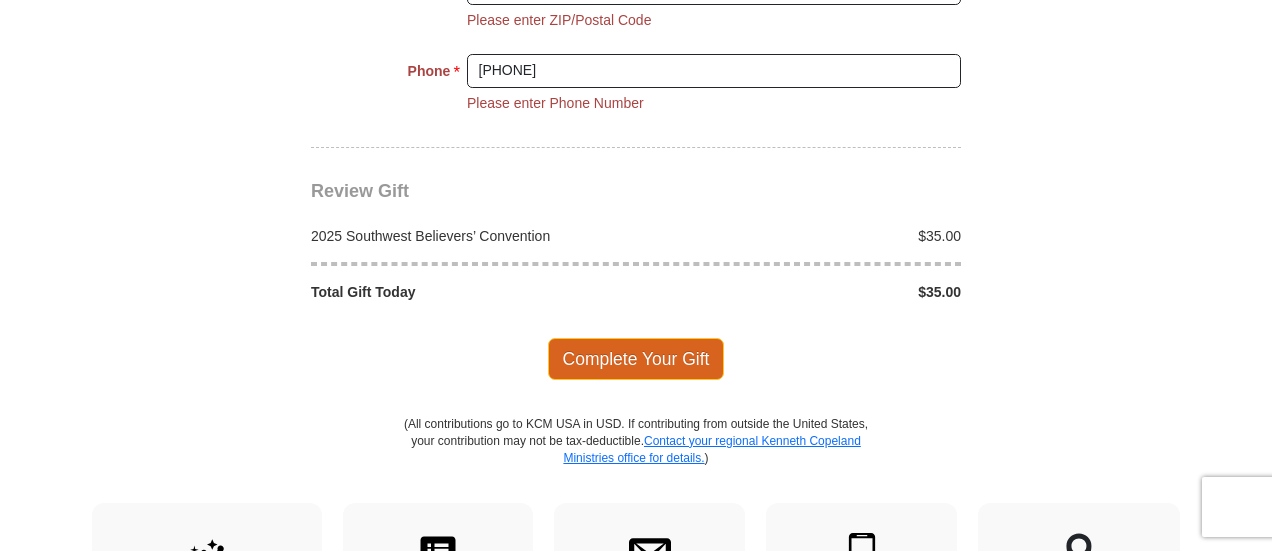 click on "Complete Your Gift" at bounding box center (636, 359) 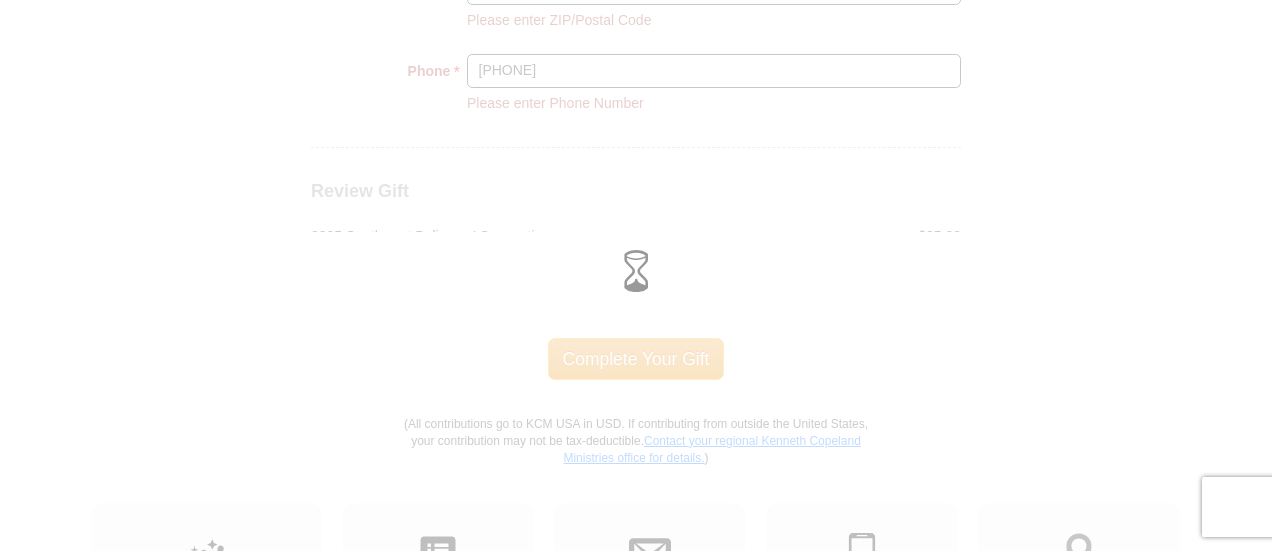 click at bounding box center [636, 275] 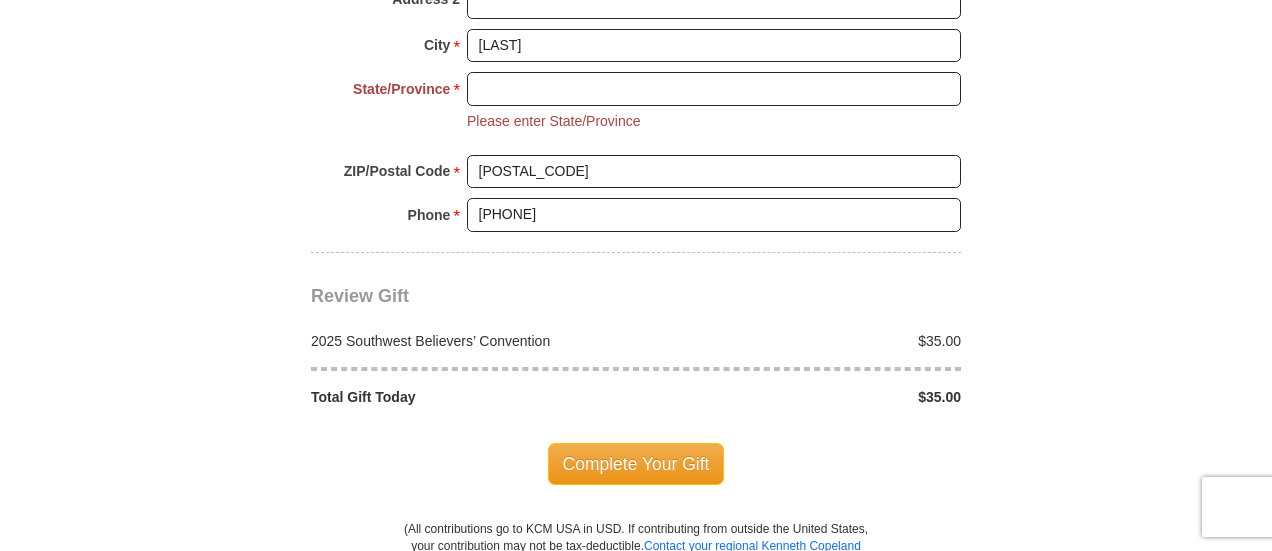 scroll, scrollTop: 1855, scrollLeft: 0, axis: vertical 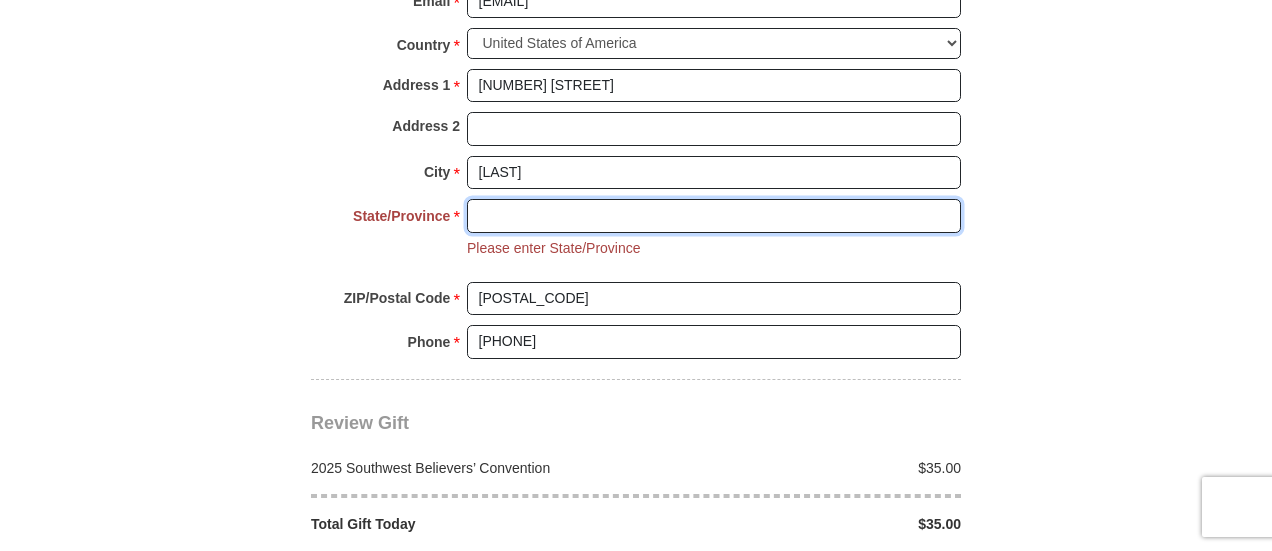 click on "[STATE]/Province
*" at bounding box center [714, 216] 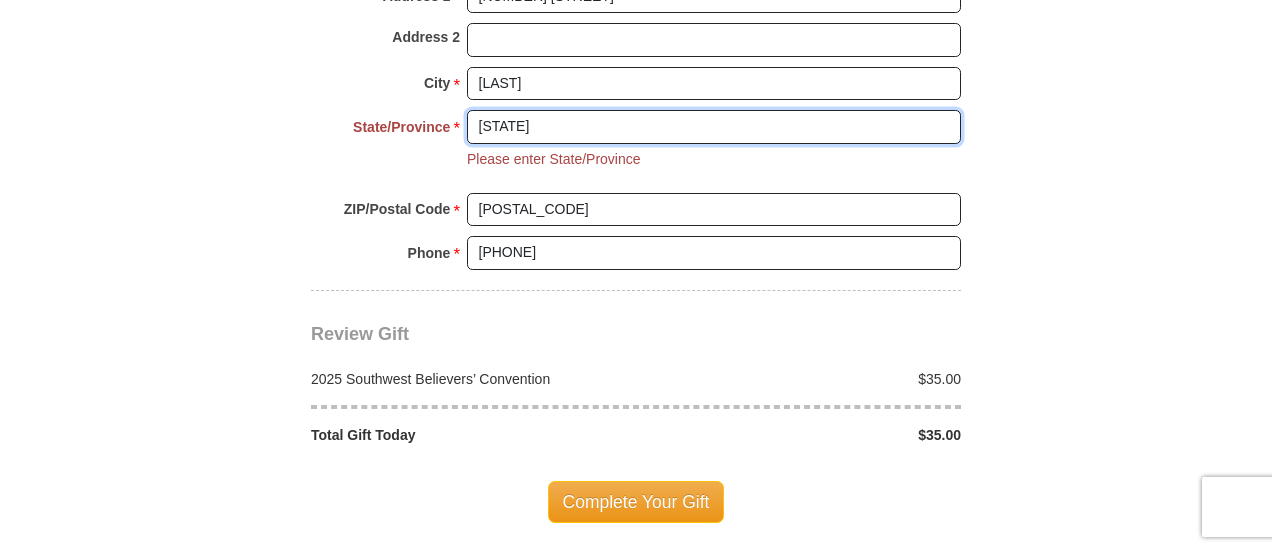 scroll, scrollTop: 2055, scrollLeft: 0, axis: vertical 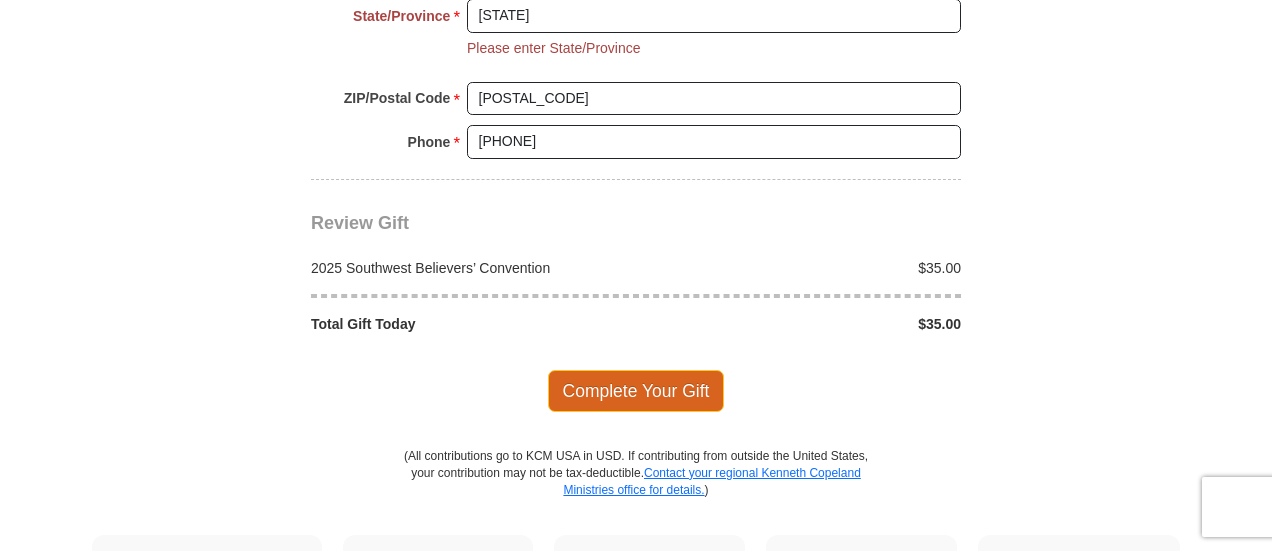 click on "Complete Your Gift" at bounding box center (636, 391) 